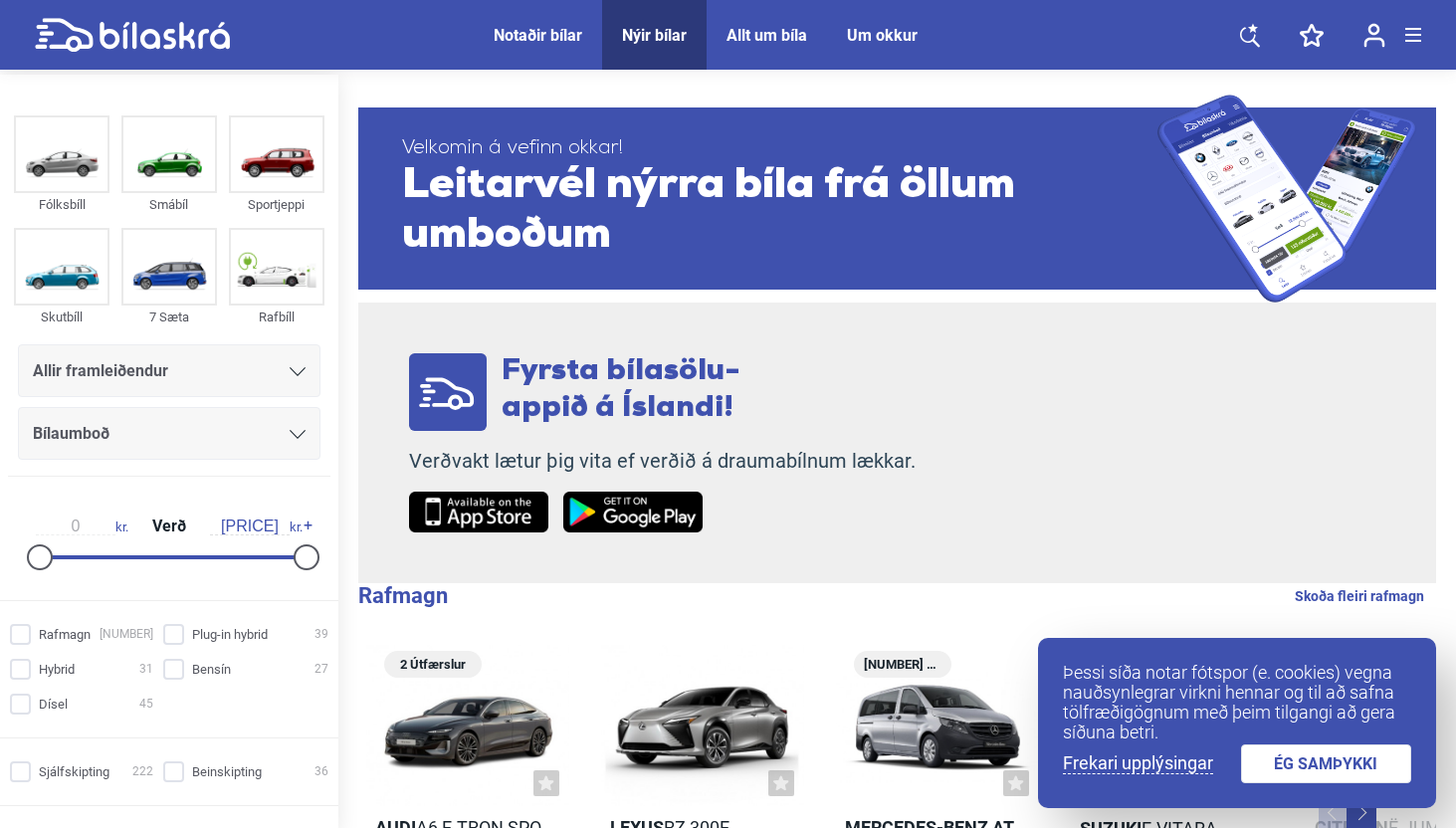 scroll, scrollTop: 0, scrollLeft: 0, axis: both 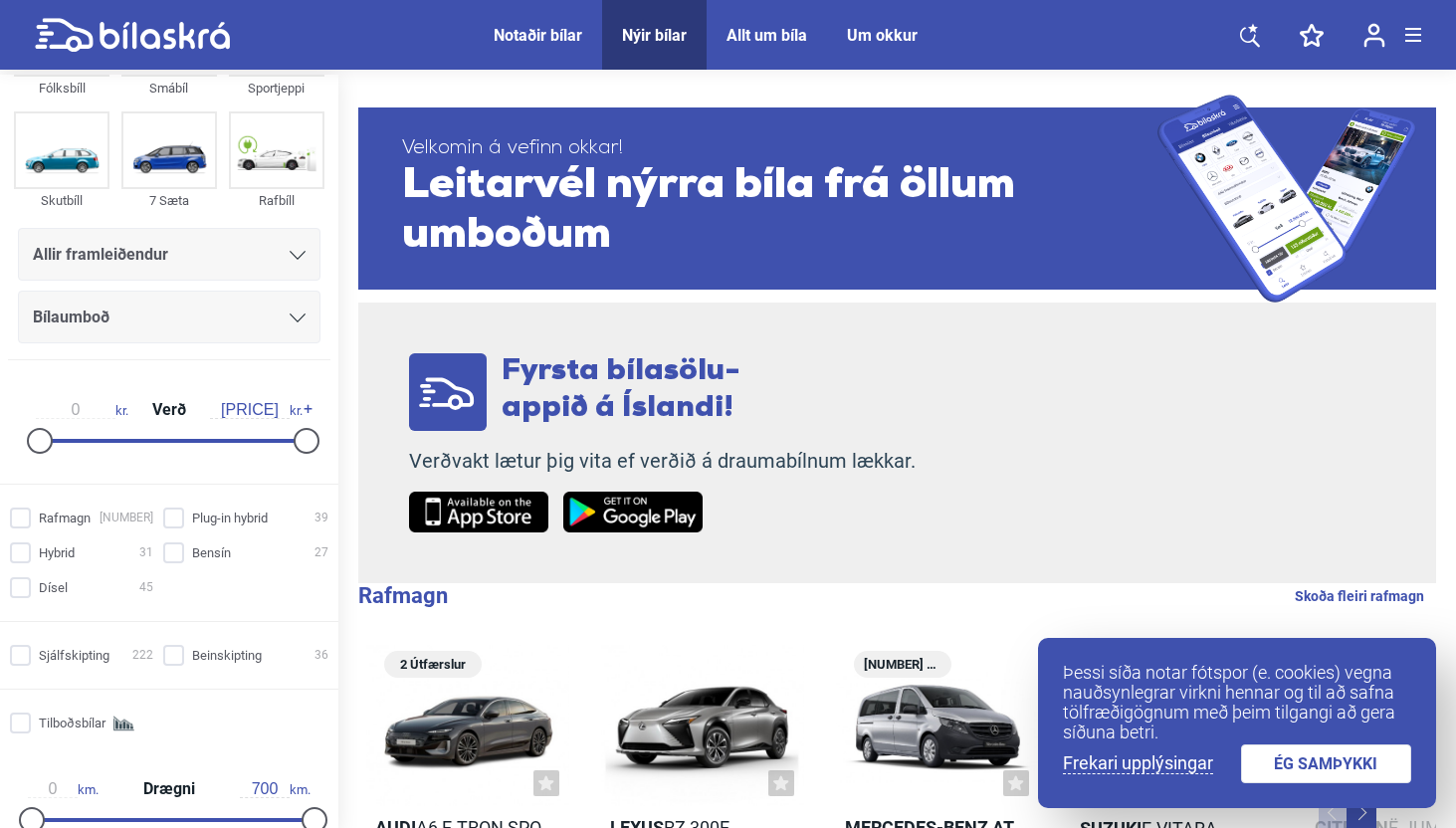 click on "Allir framleiðendur" at bounding box center [169, 255] 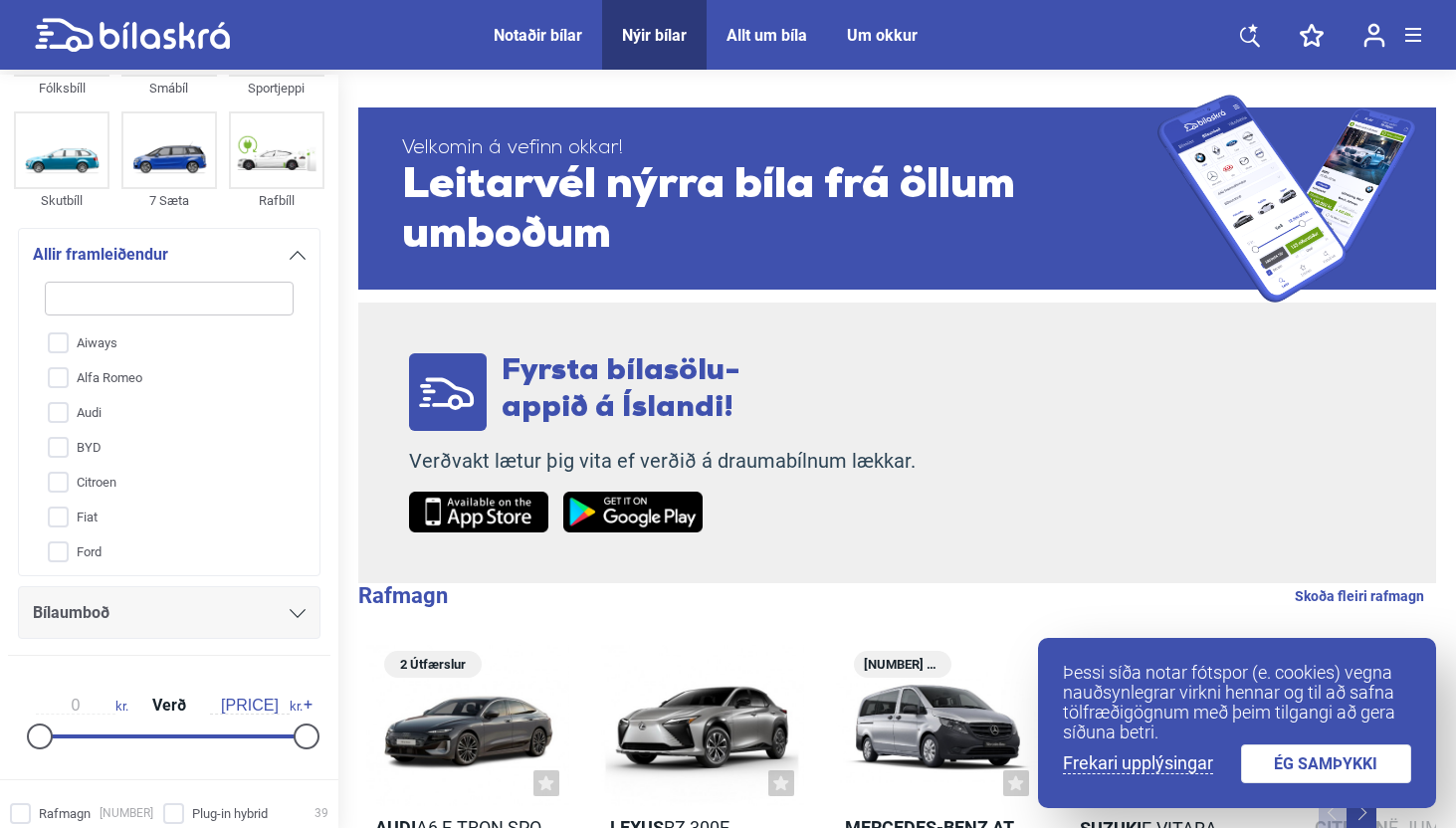 click at bounding box center (169, 299) 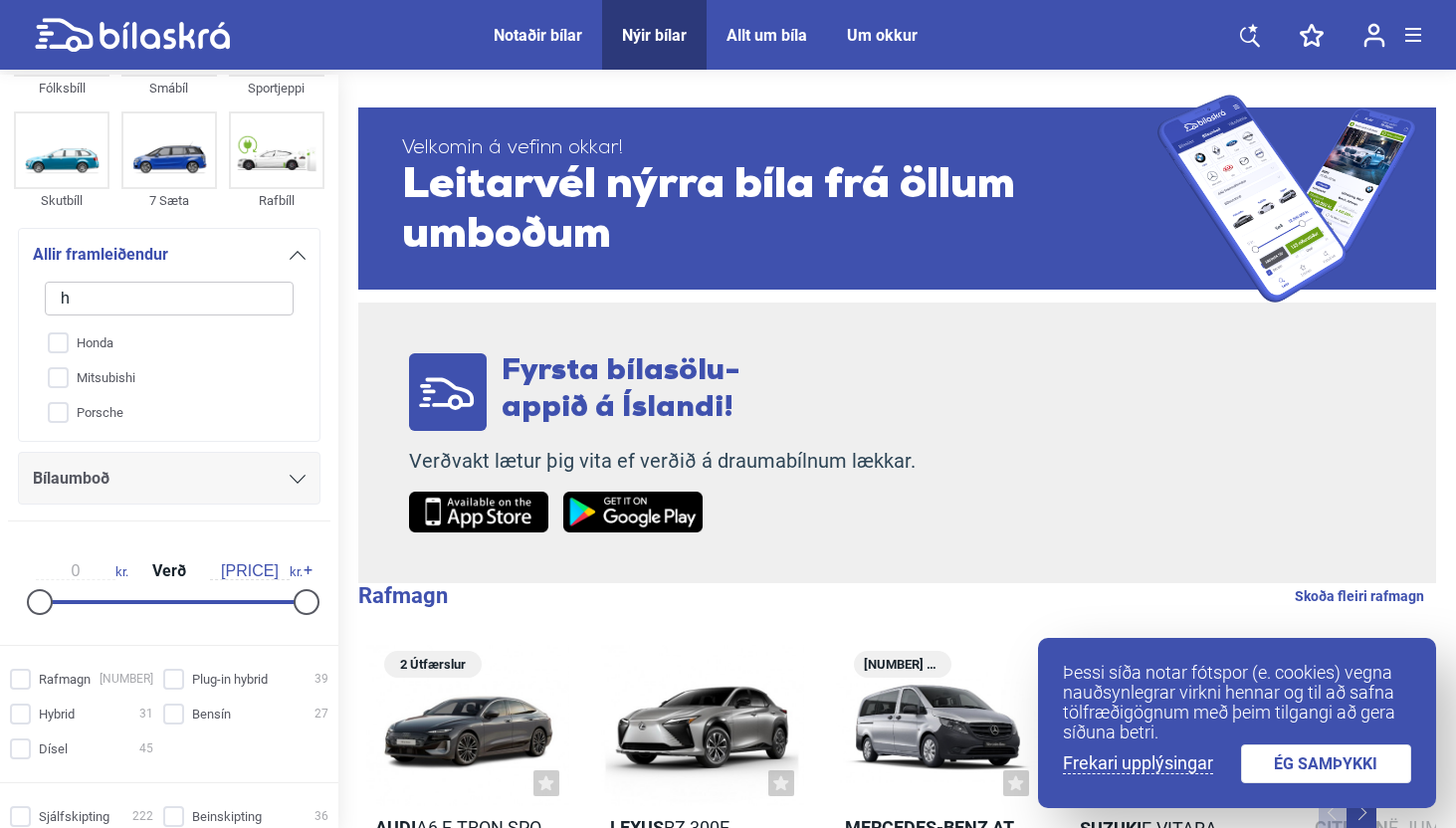 type on "hy" 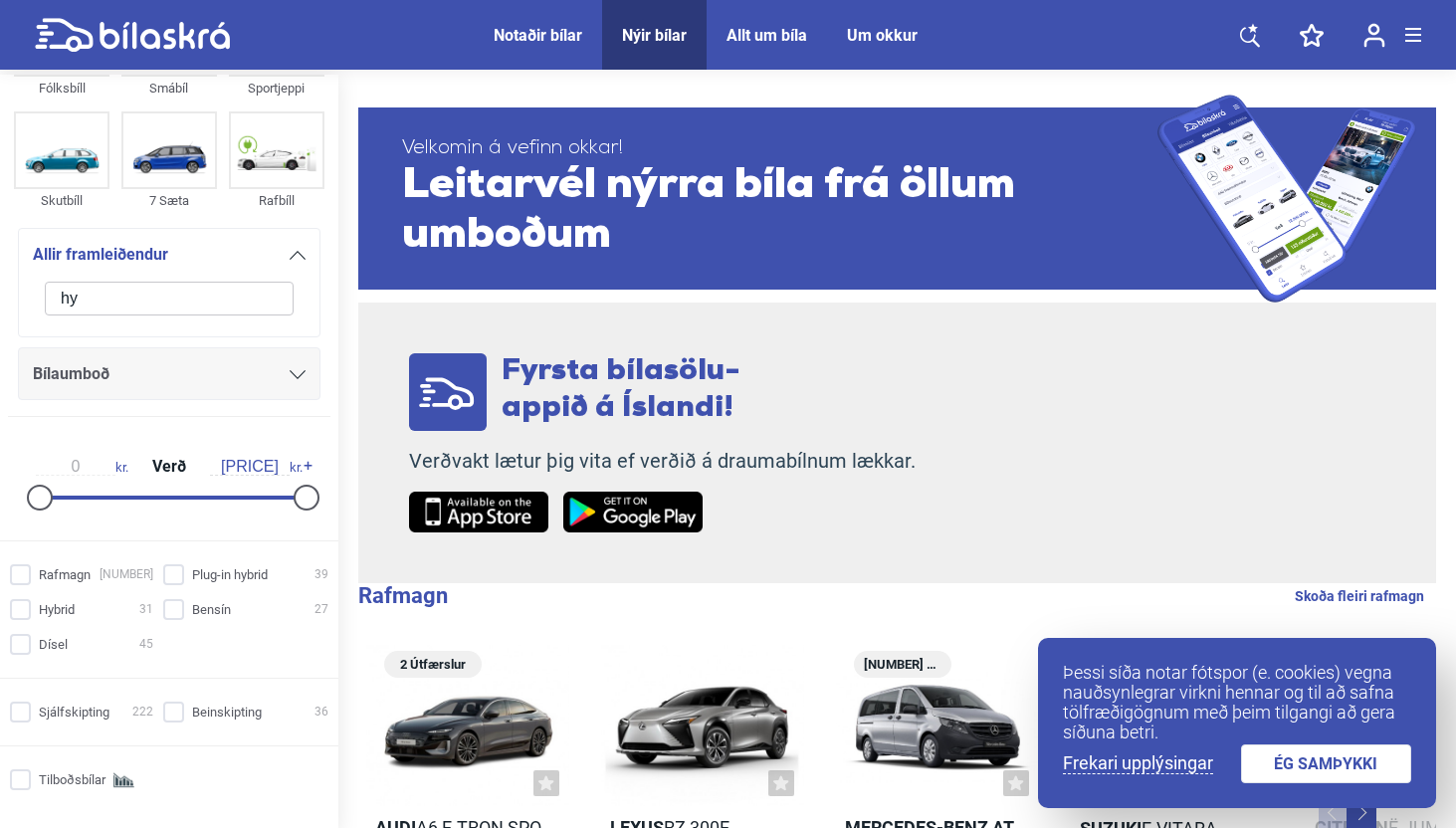 type on "h" 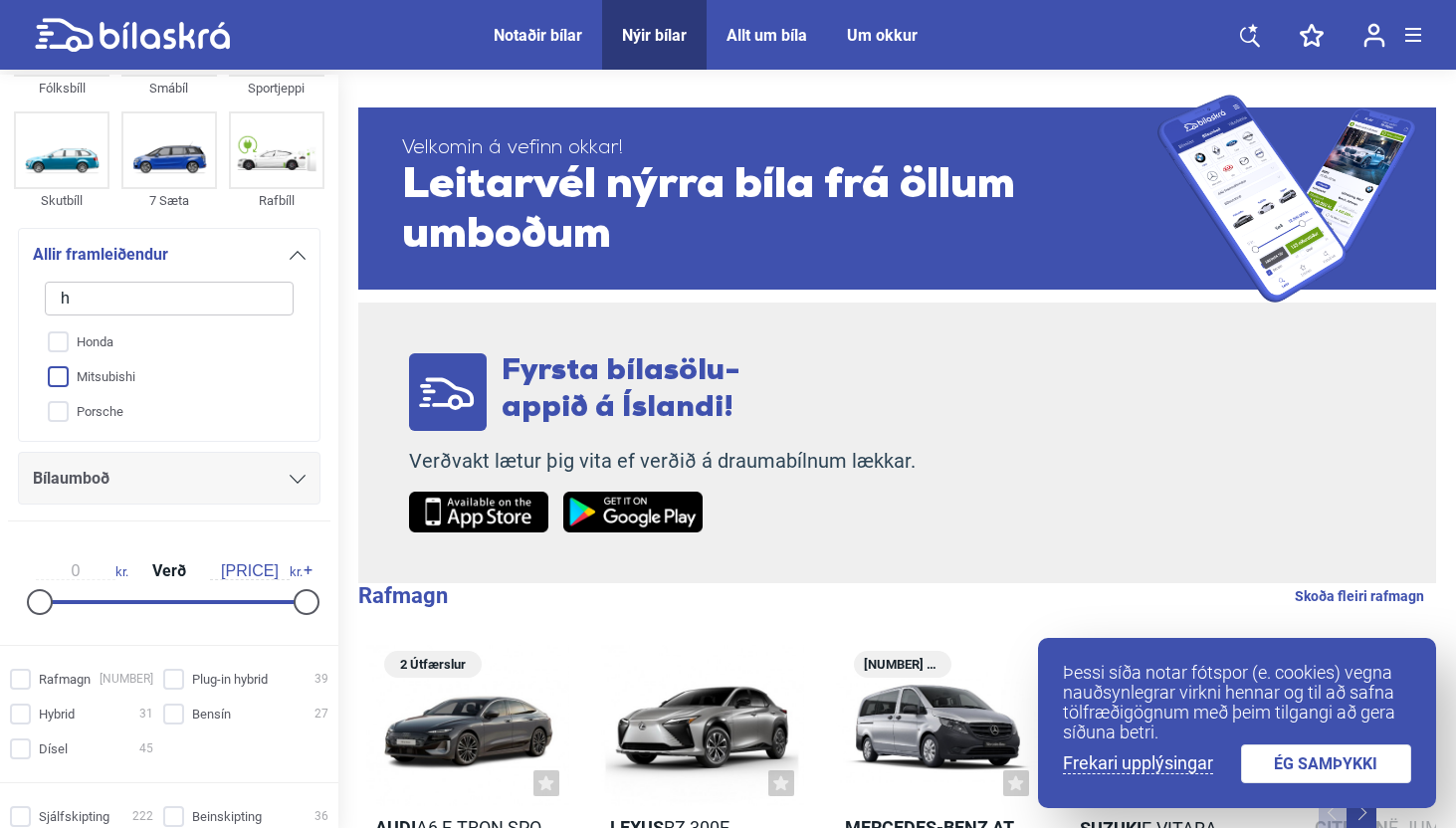 scroll, scrollTop: 0, scrollLeft: 0, axis: both 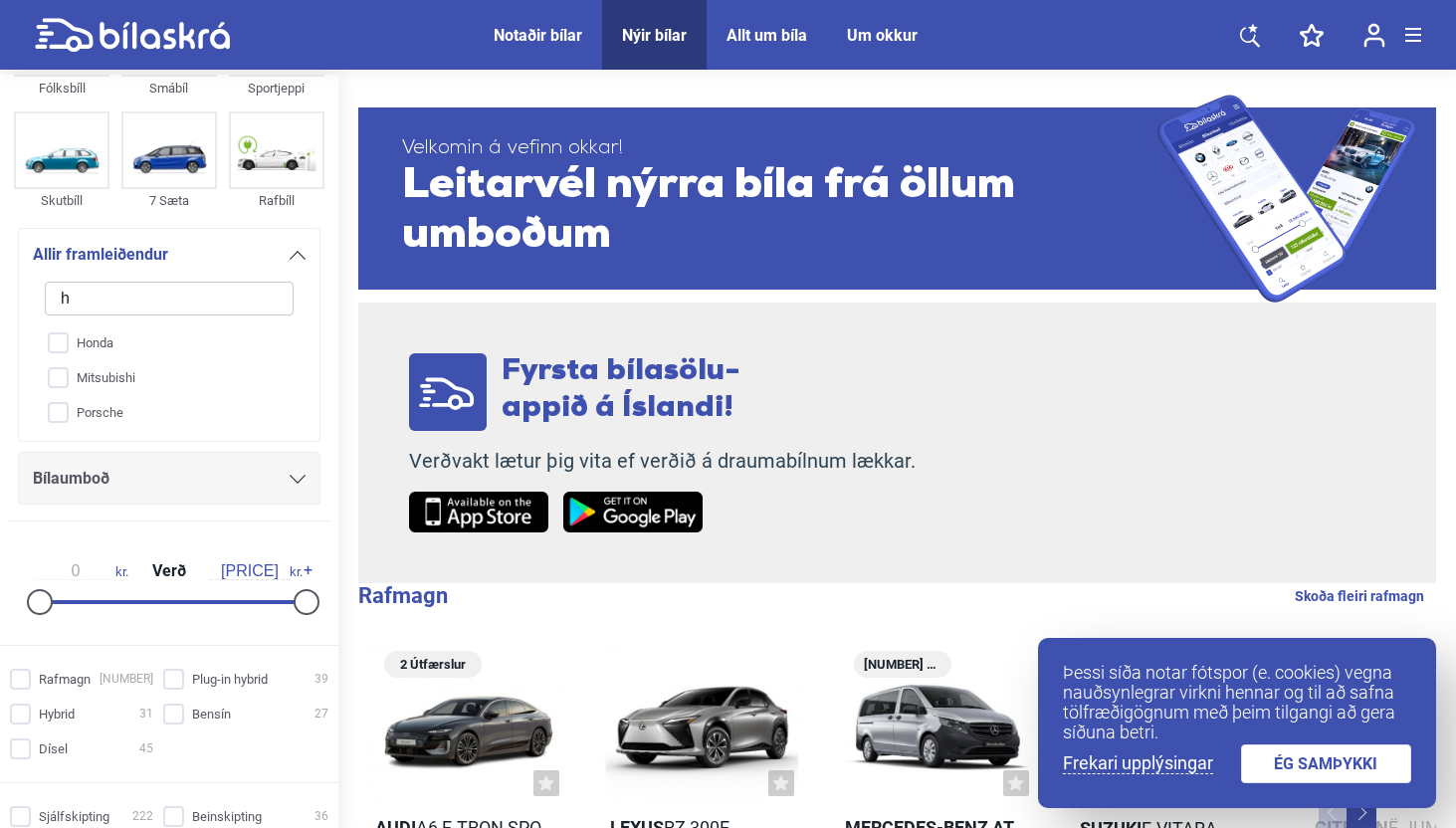 click on "h" at bounding box center (169, 299) 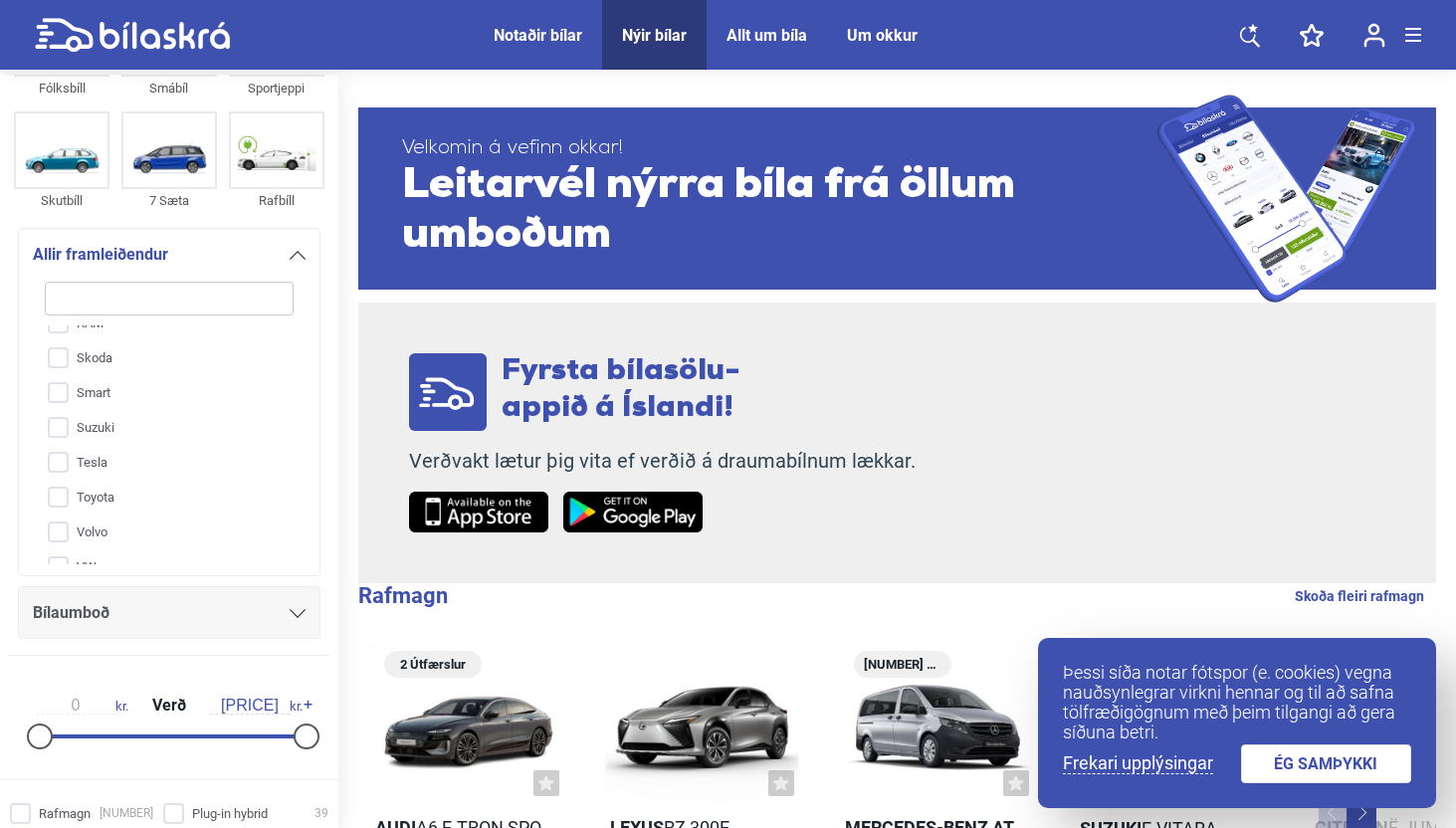 scroll, scrollTop: 807, scrollLeft: 0, axis: vertical 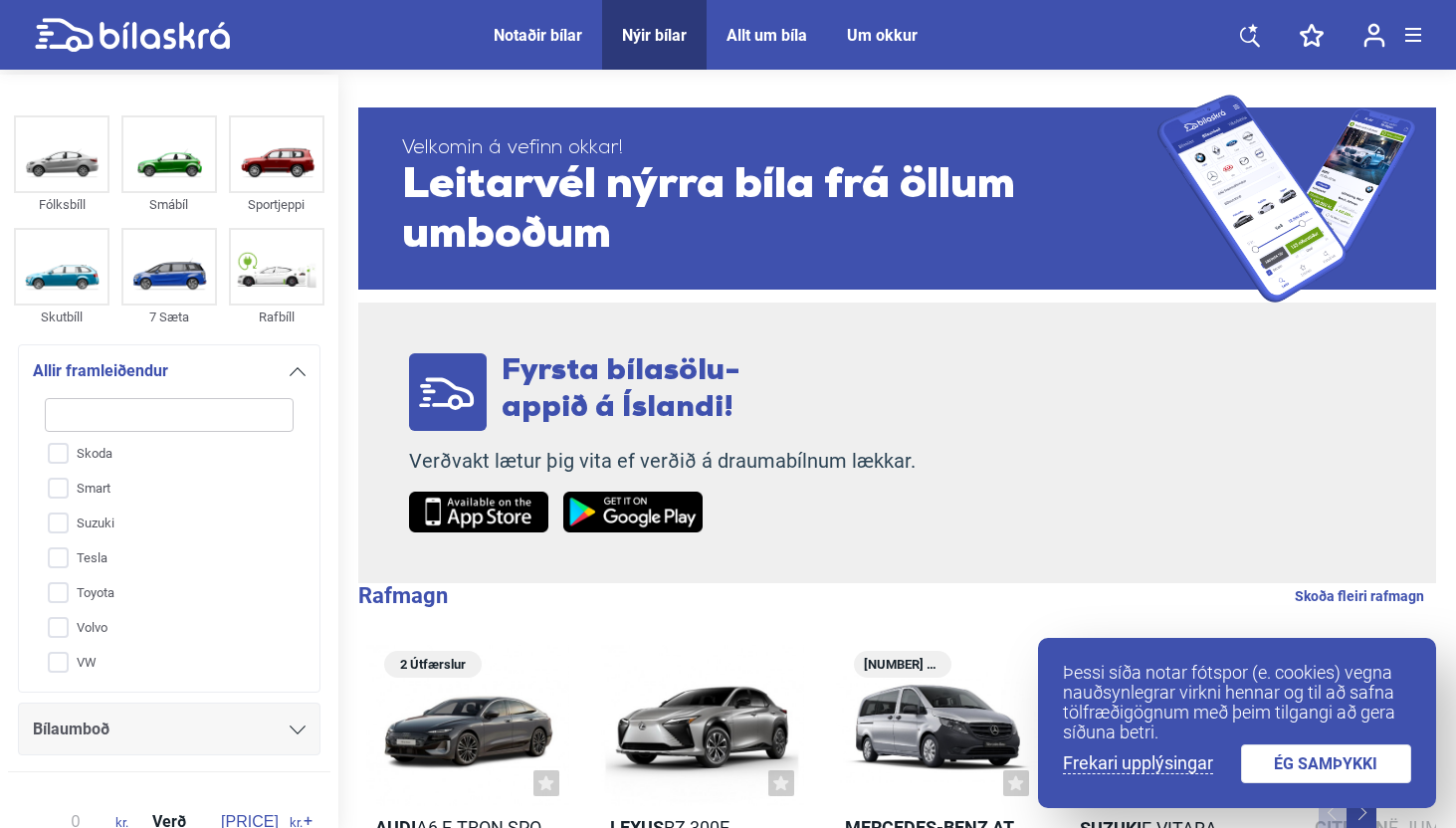 click on "Fyrsta bílasölu-  appið á Íslandi! Verðvakt lætur þig vita ef verðið á draumabílnum lækkar." at bounding box center [897, 443] 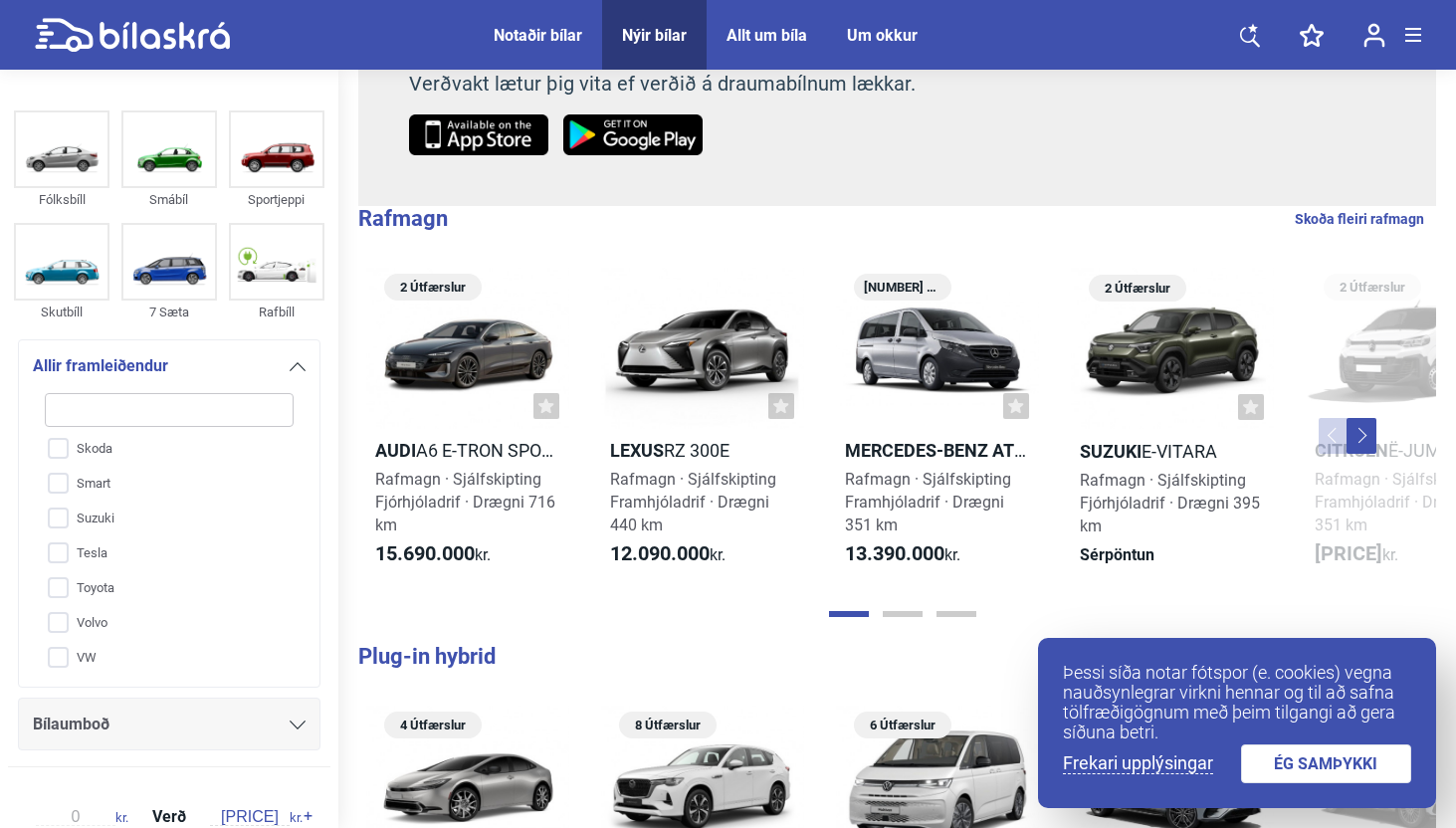 scroll, scrollTop: 379, scrollLeft: 0, axis: vertical 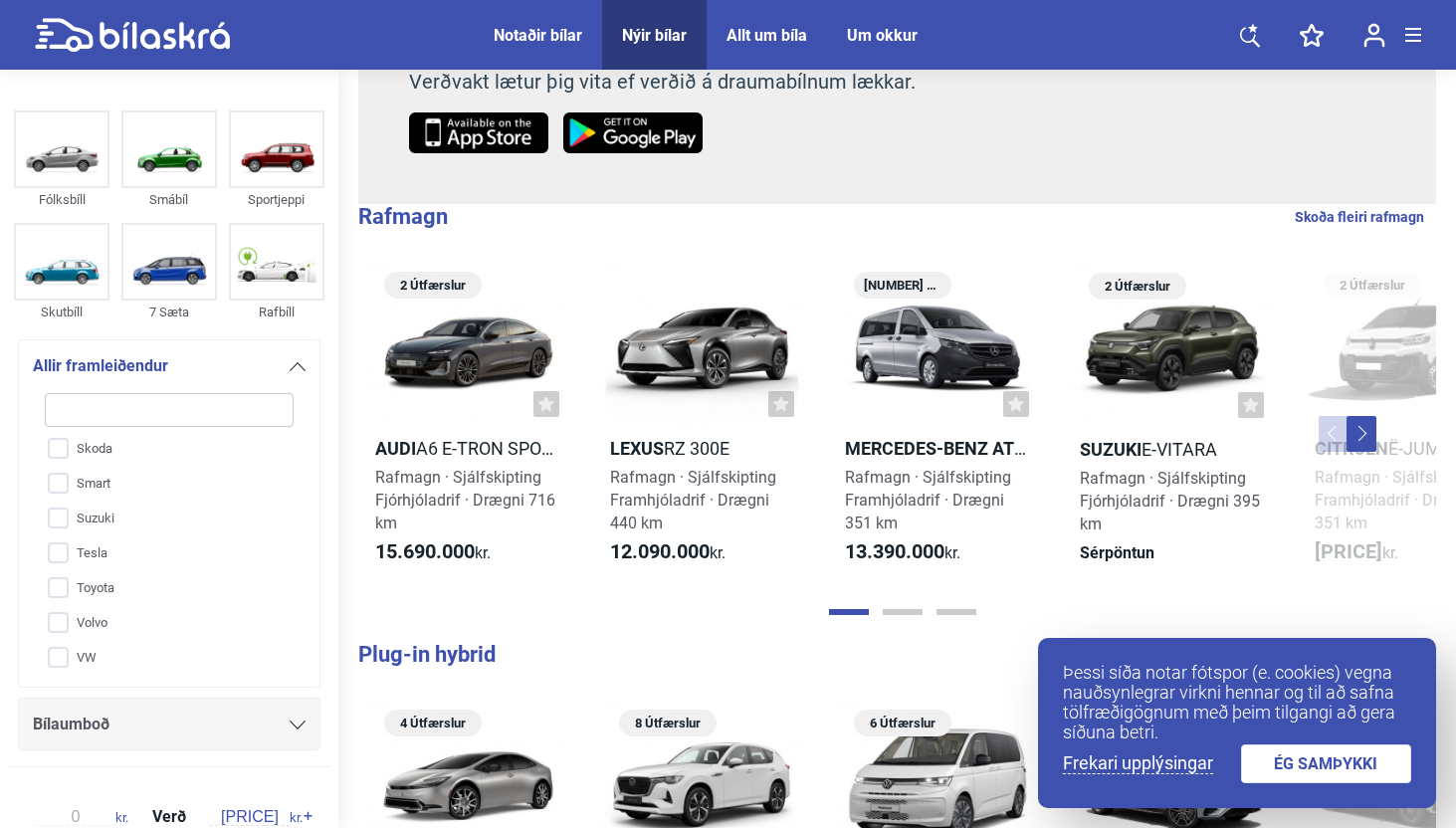 click on "Notaðir bílar" at bounding box center (537, 35) 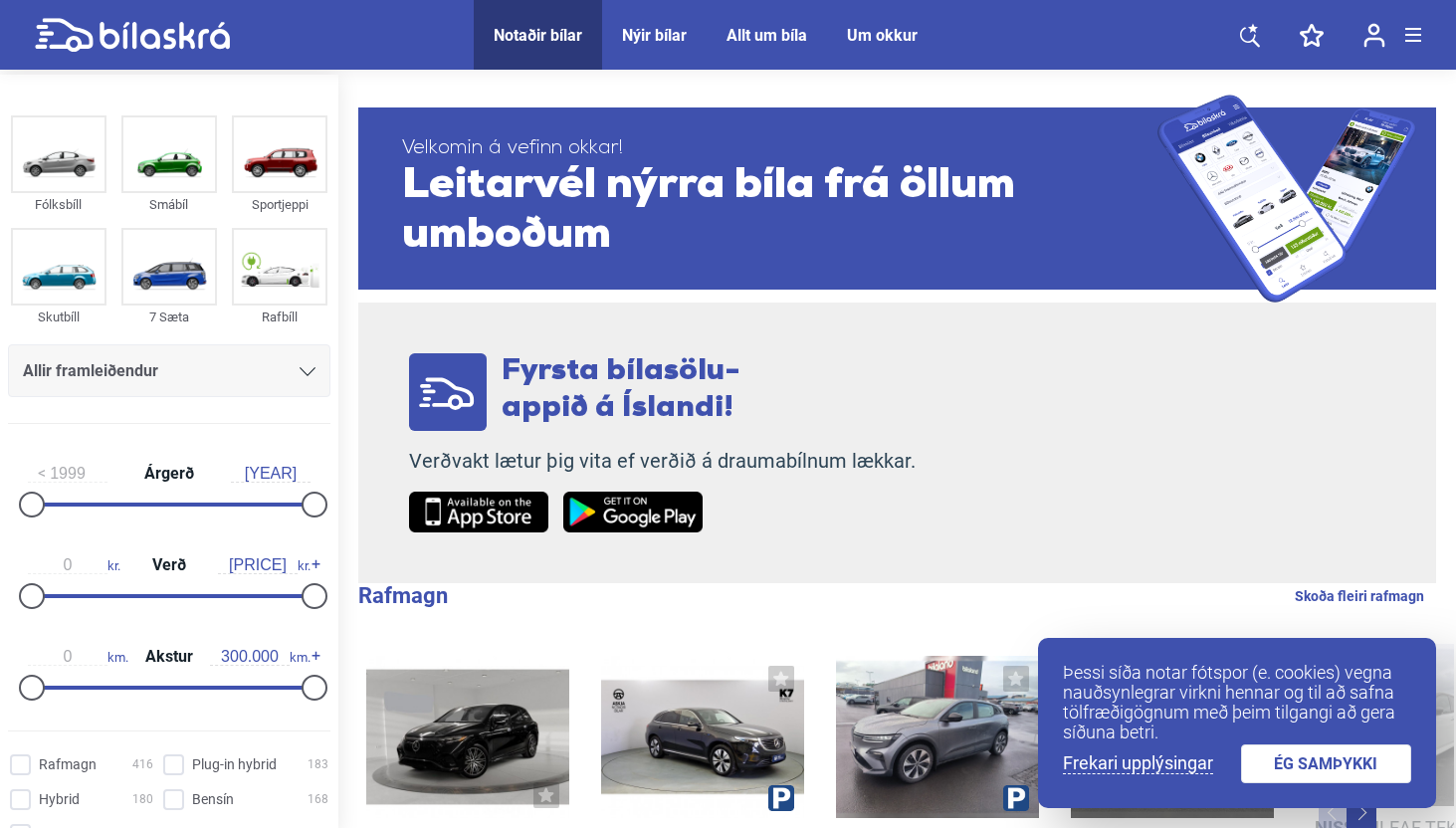 scroll, scrollTop: 44, scrollLeft: 0, axis: vertical 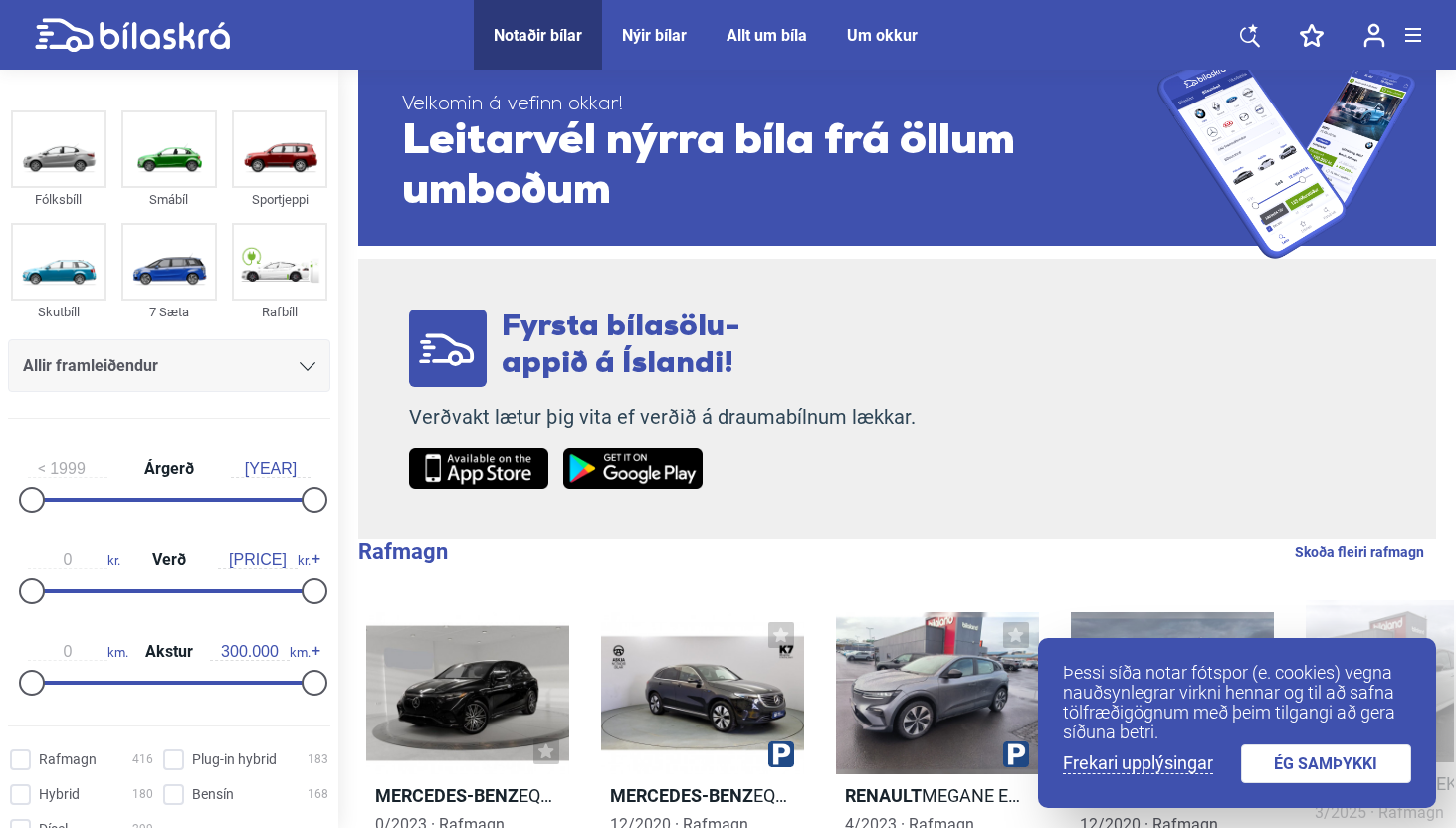 click 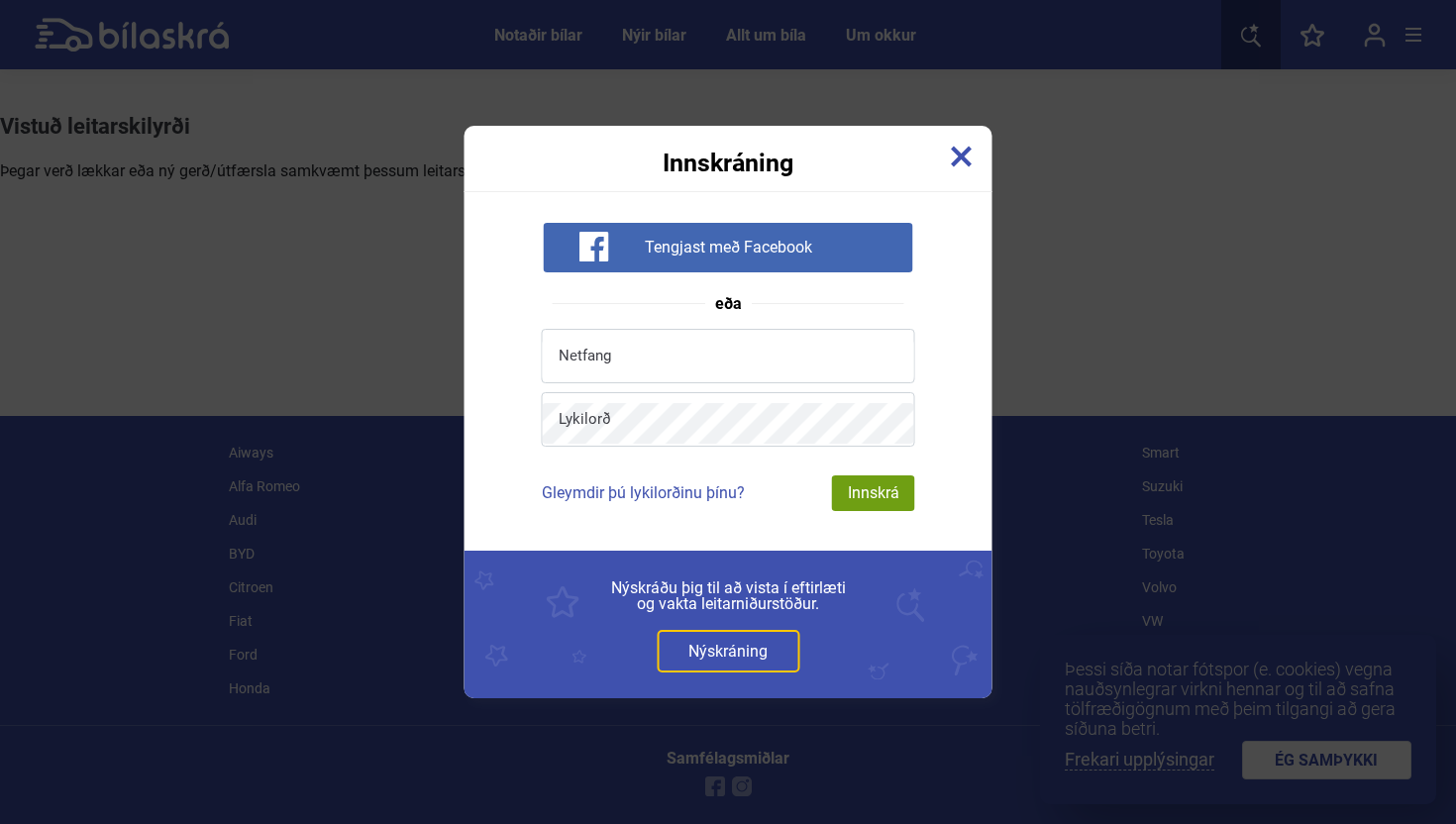 click at bounding box center (962, 156) 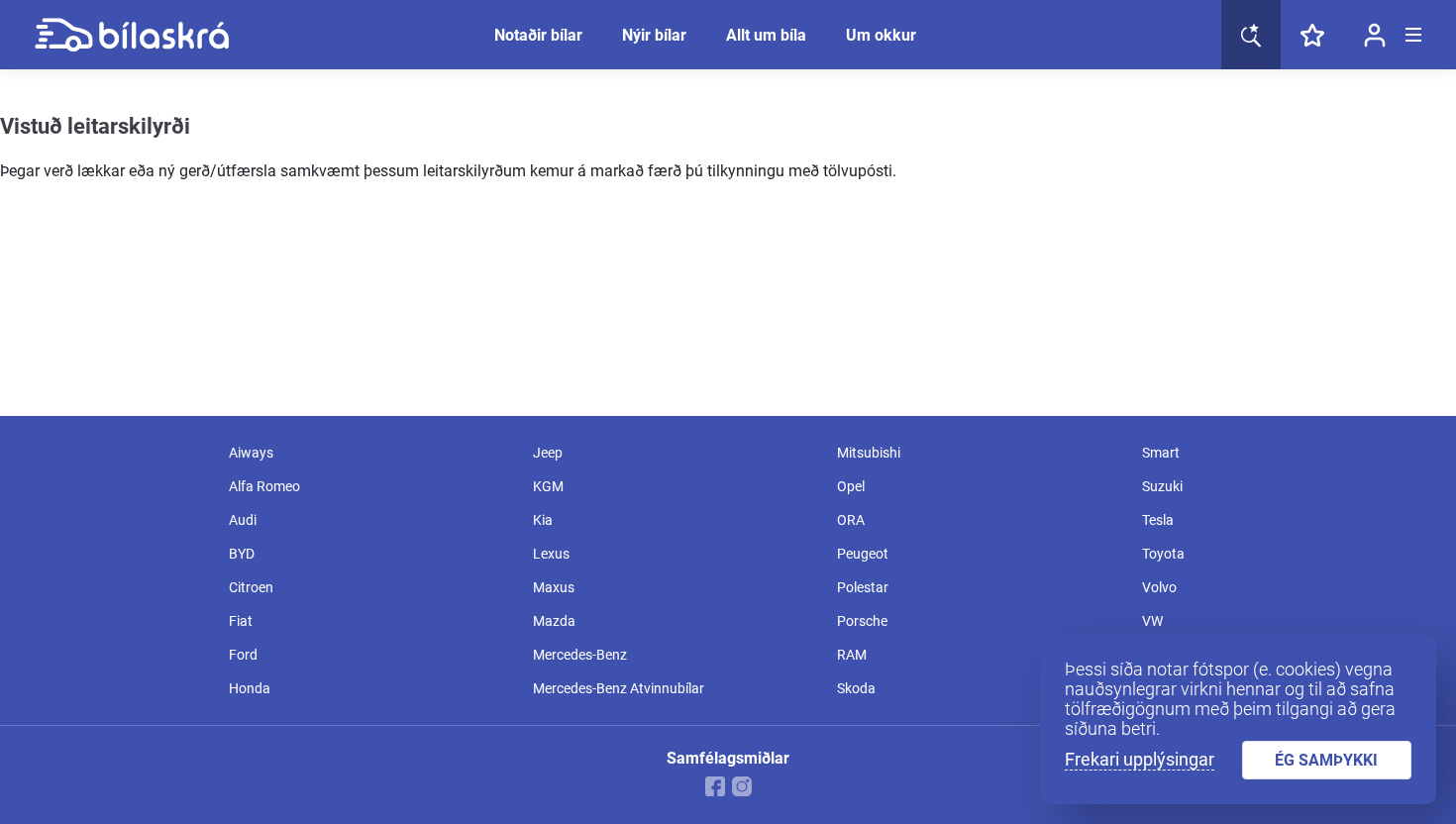 click at bounding box center [1251, 35] 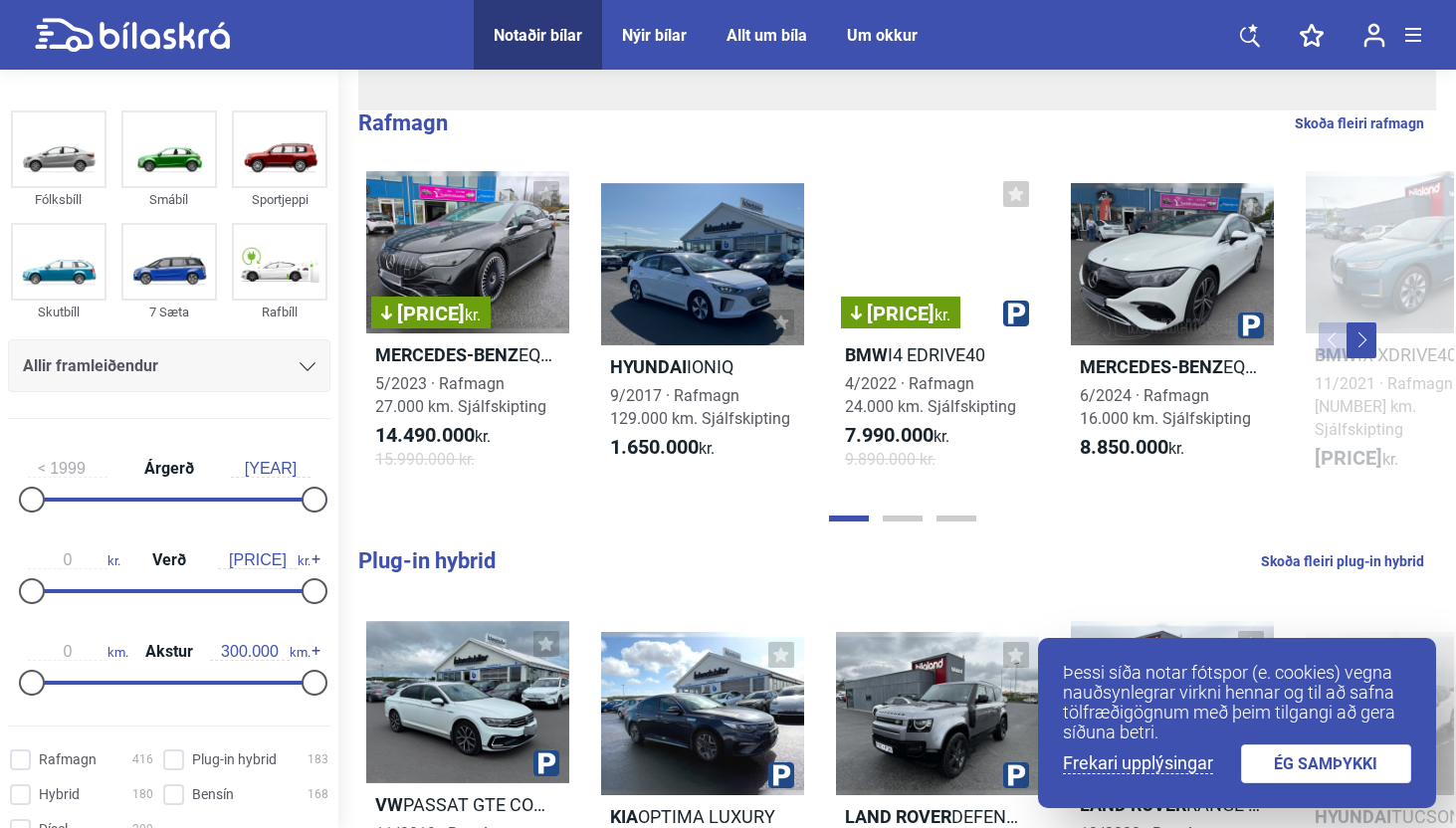 scroll, scrollTop: 486, scrollLeft: 0, axis: vertical 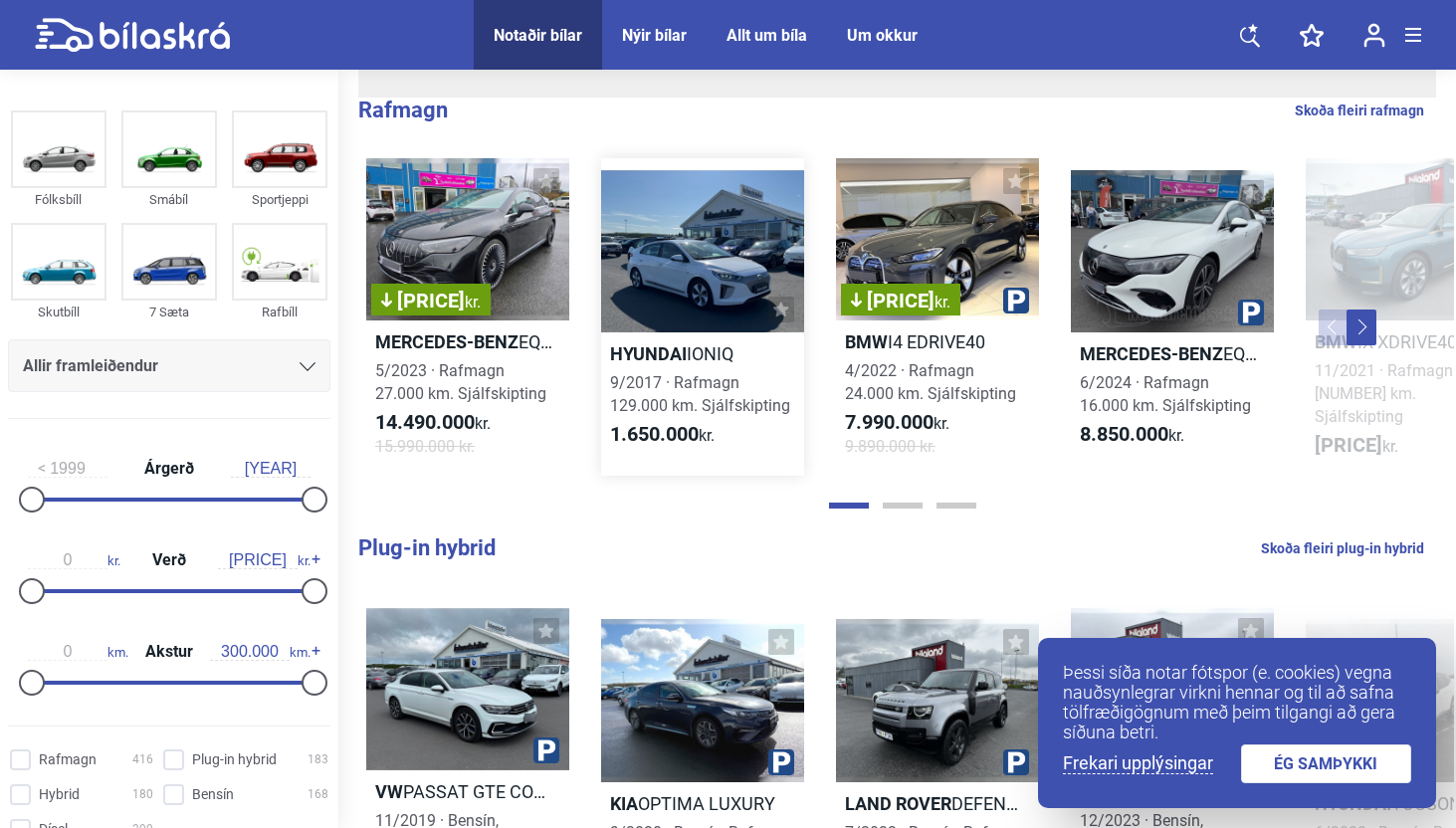 click on "Hyundai
IONIQ
9/2017 · Rafmagn 129.000 km. Sjálfskipting 1.650.000
kr." at bounding box center [703, 316] 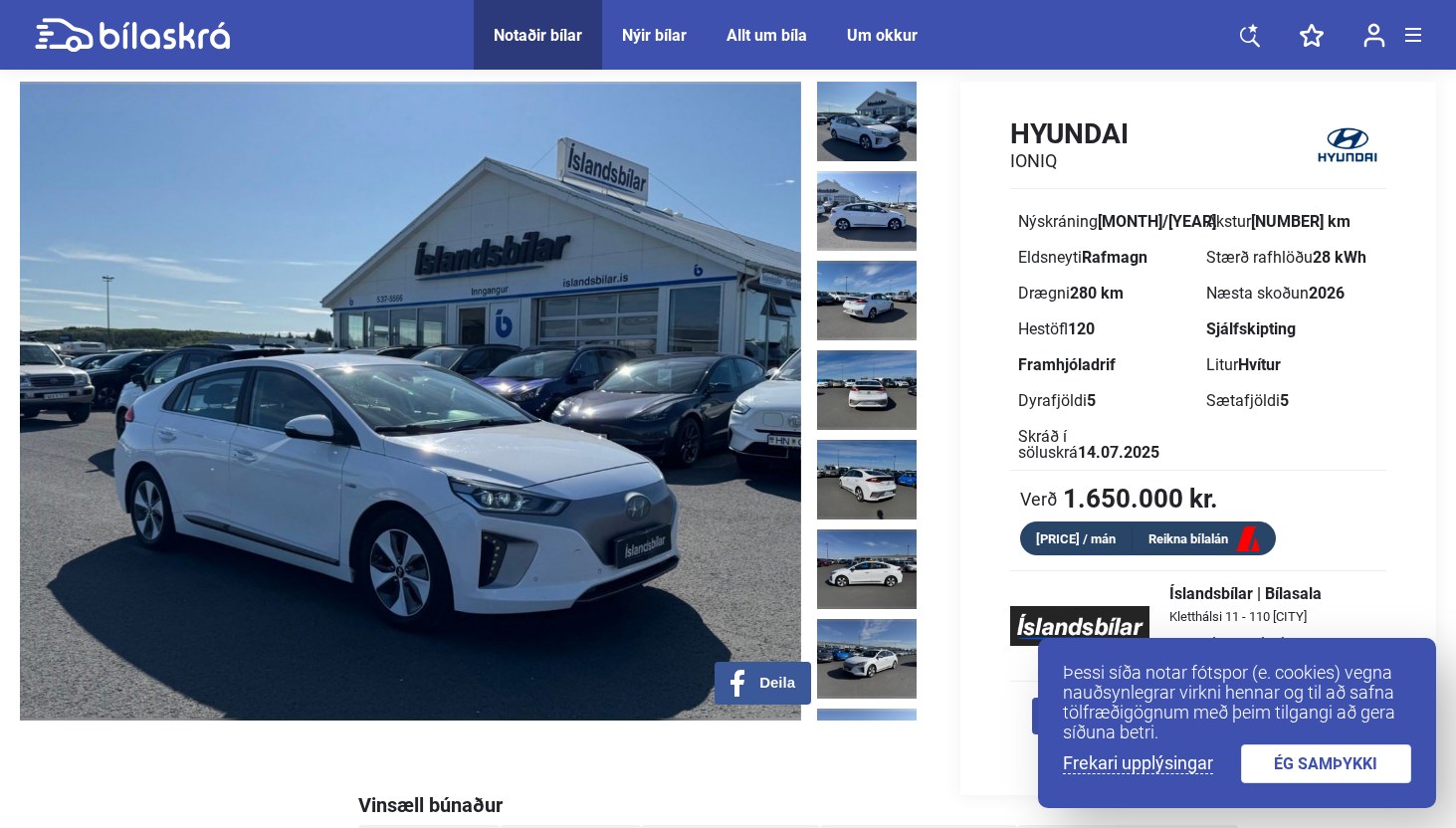 scroll, scrollTop: 95, scrollLeft: 0, axis: vertical 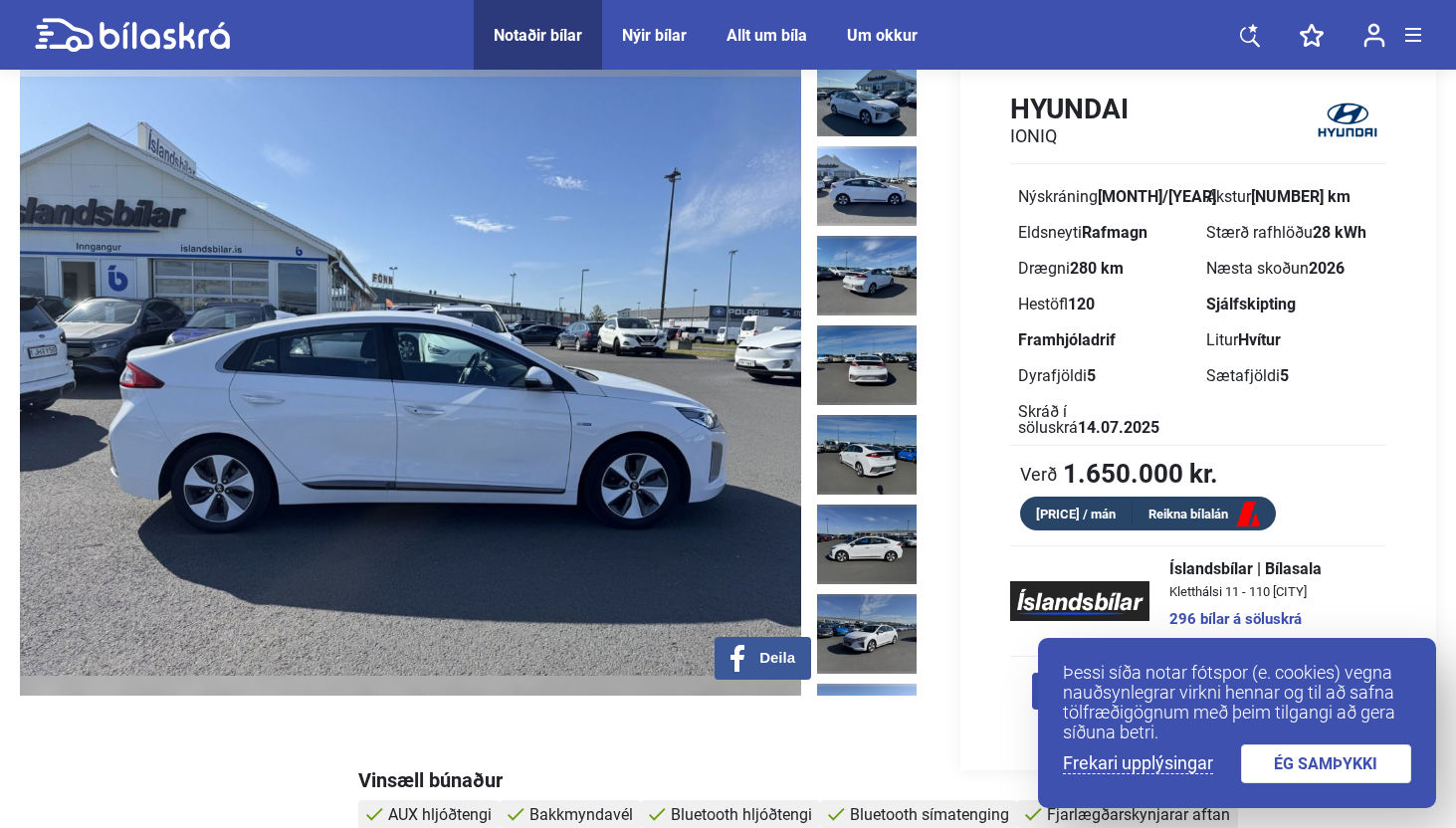 click at bounding box center (867, 186) 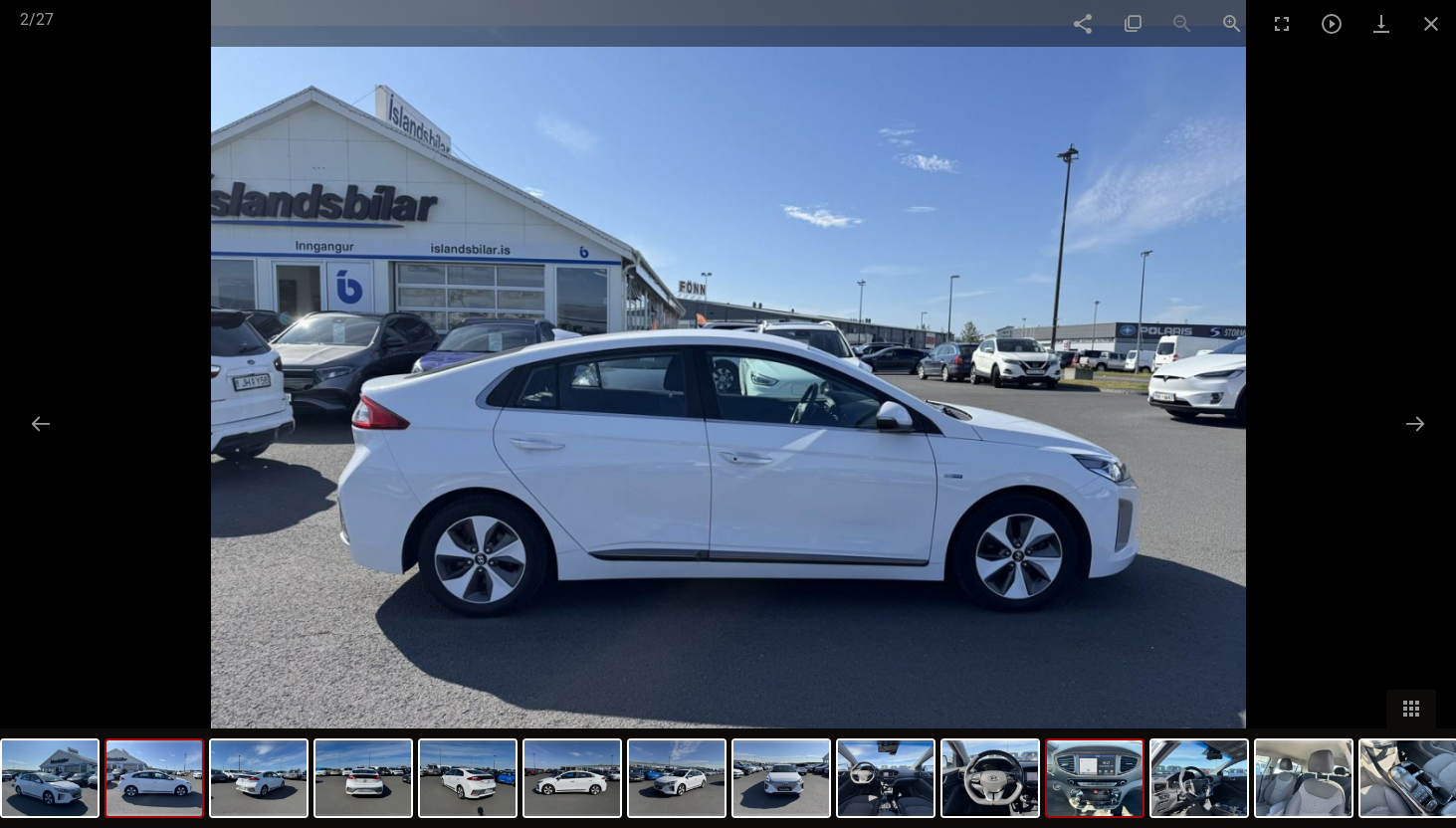 click at bounding box center [1095, 778] 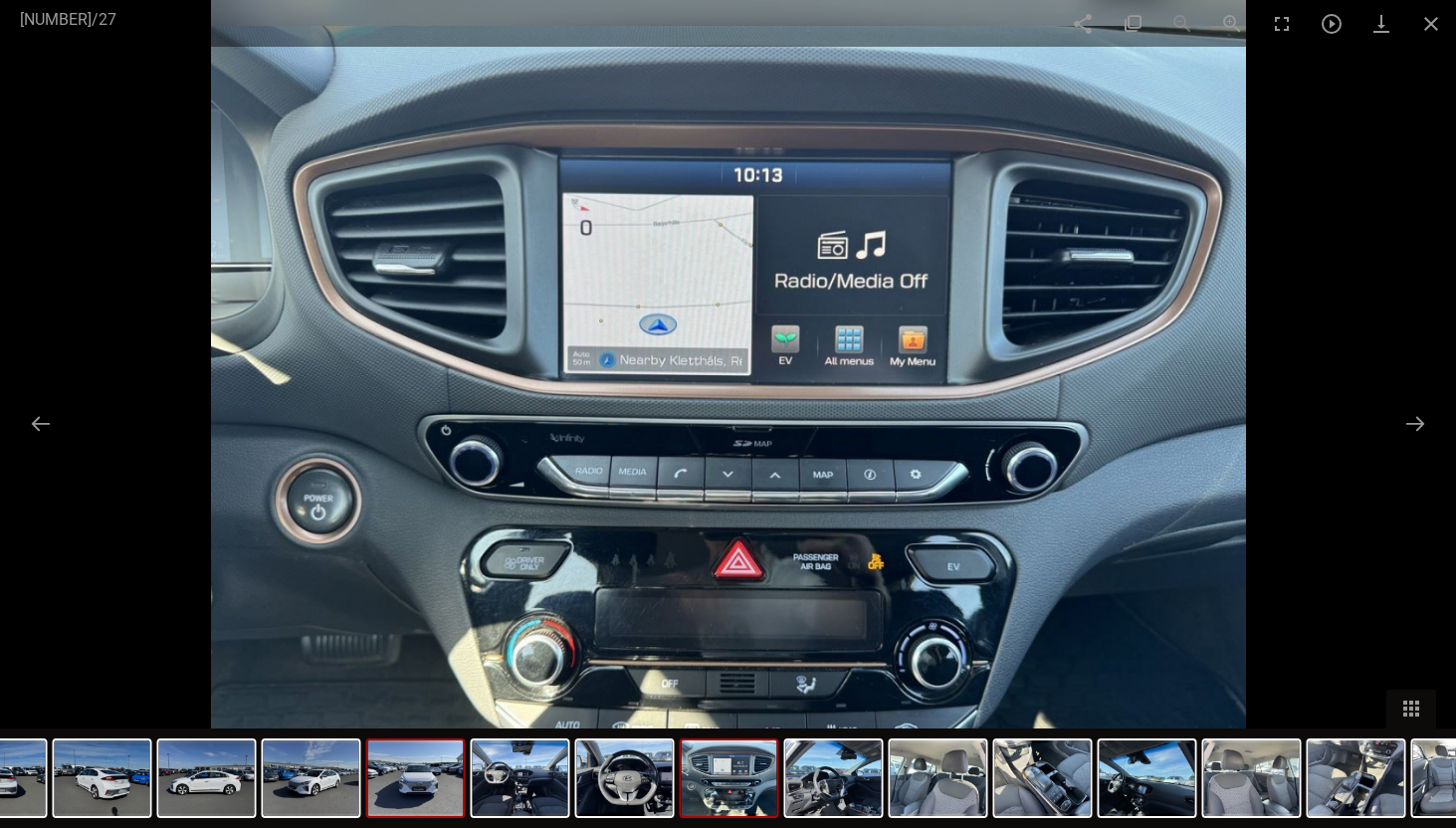 click at bounding box center [416, 778] 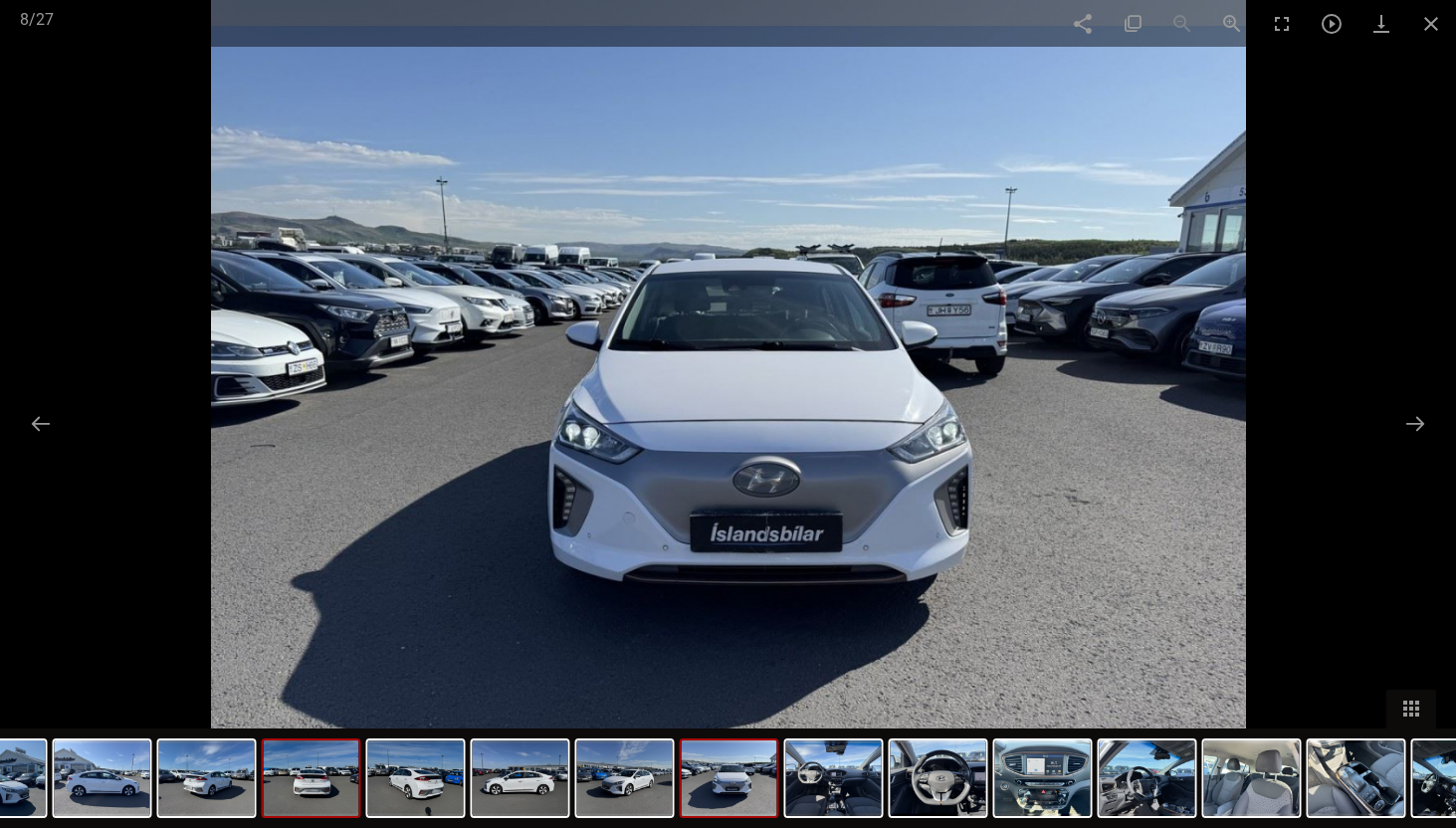 click at bounding box center (312, 778) 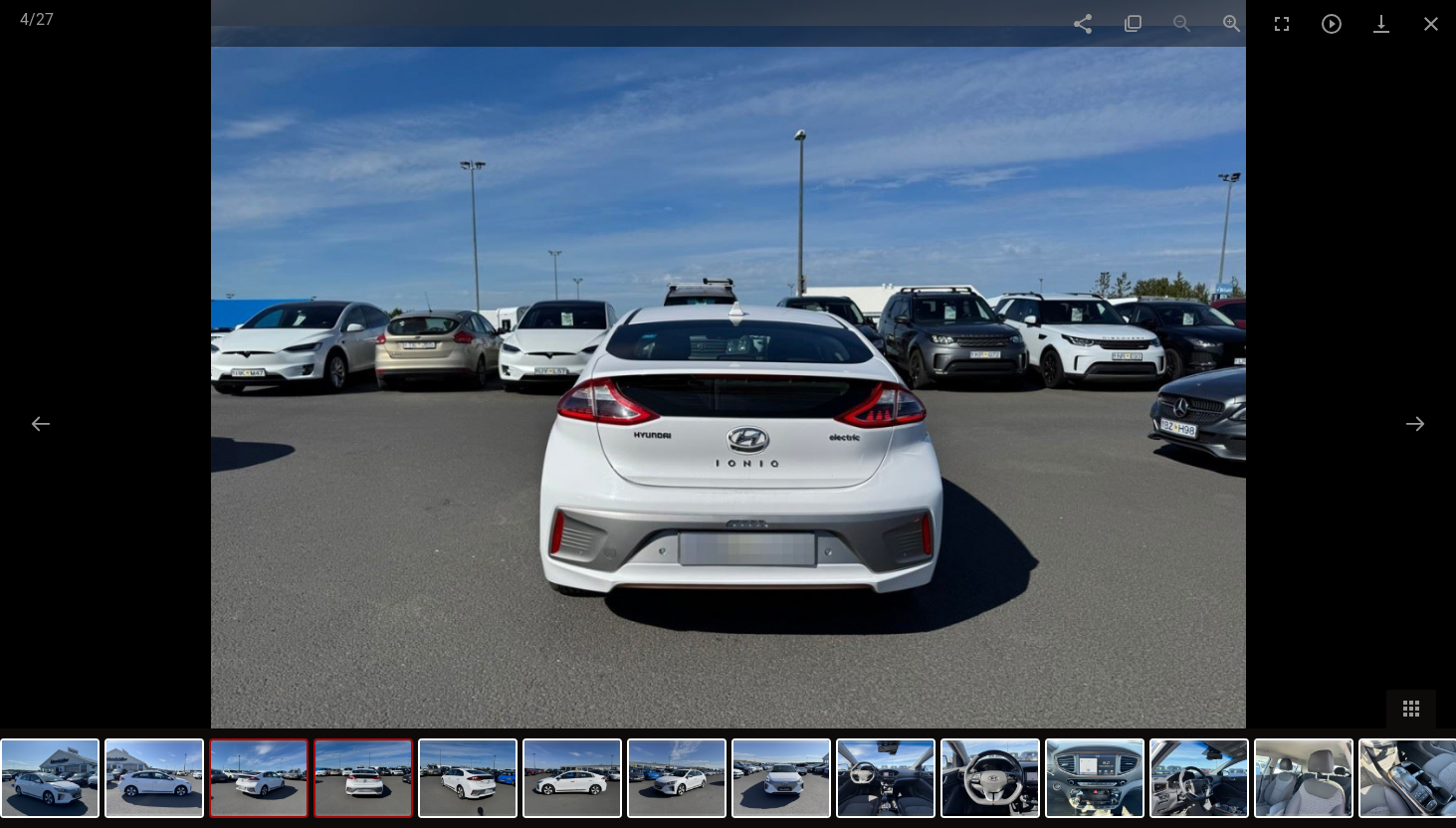 click at bounding box center (259, 778) 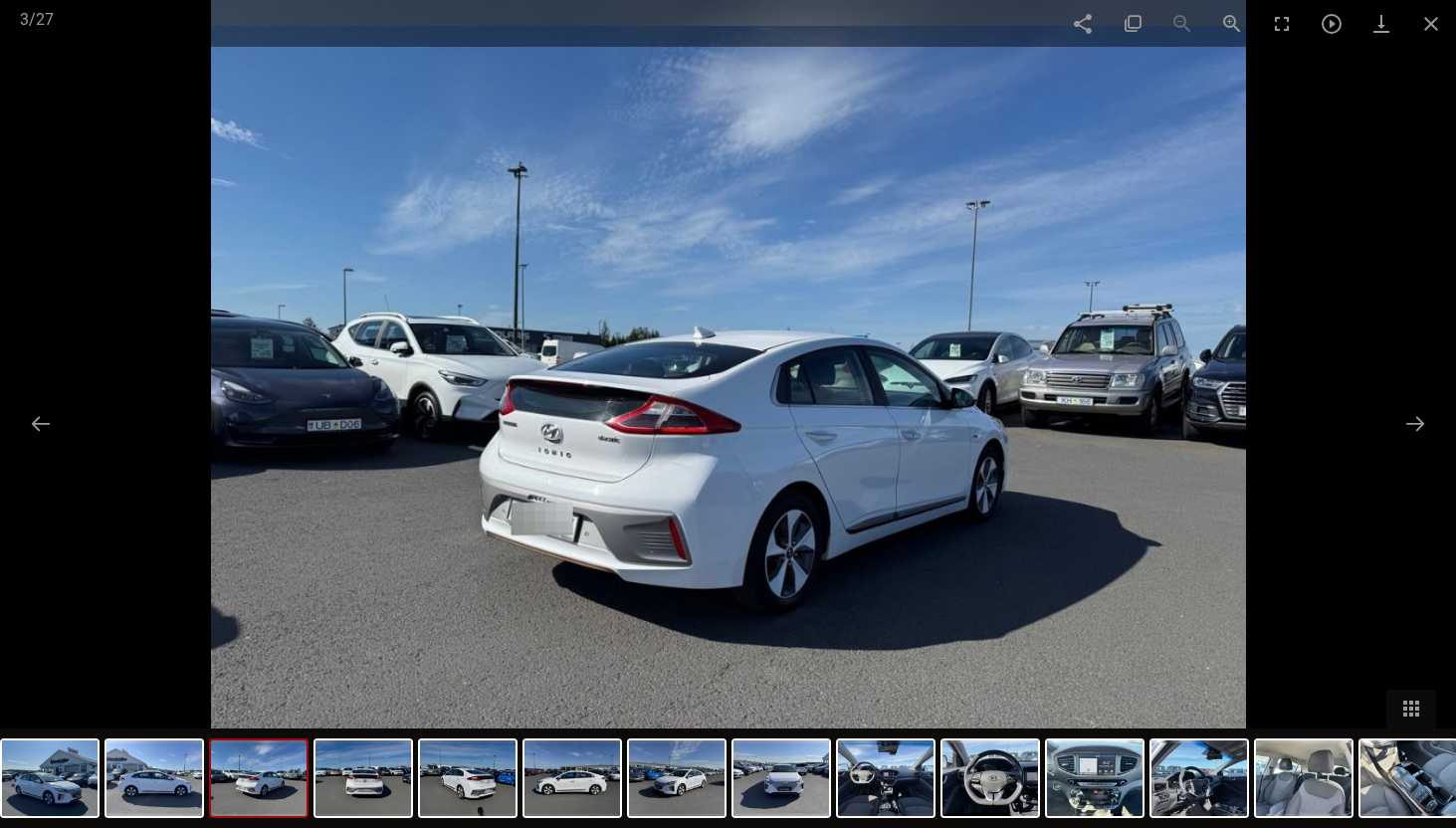 click at bounding box center [259, 778] 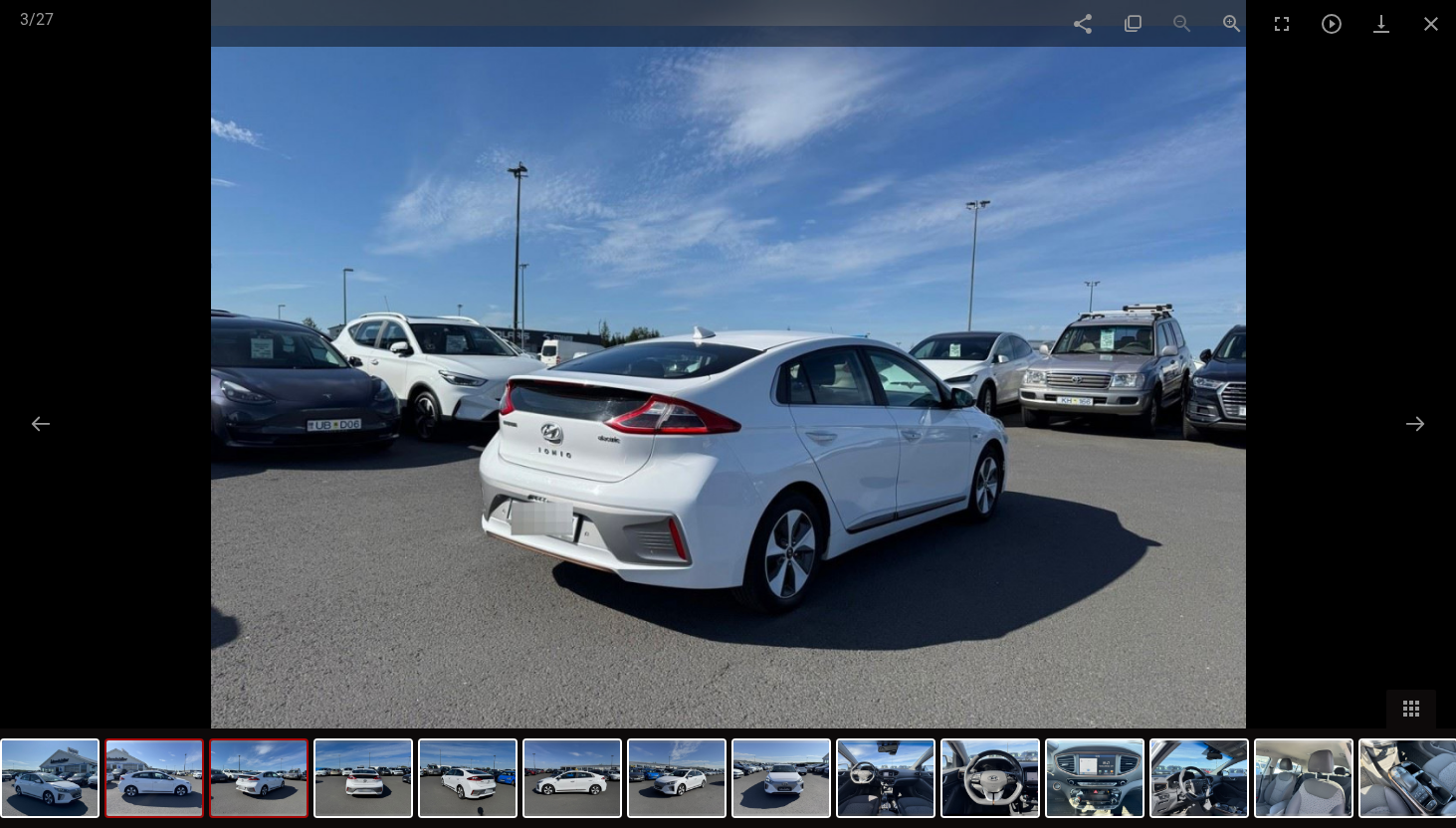 click at bounding box center (154, 778) 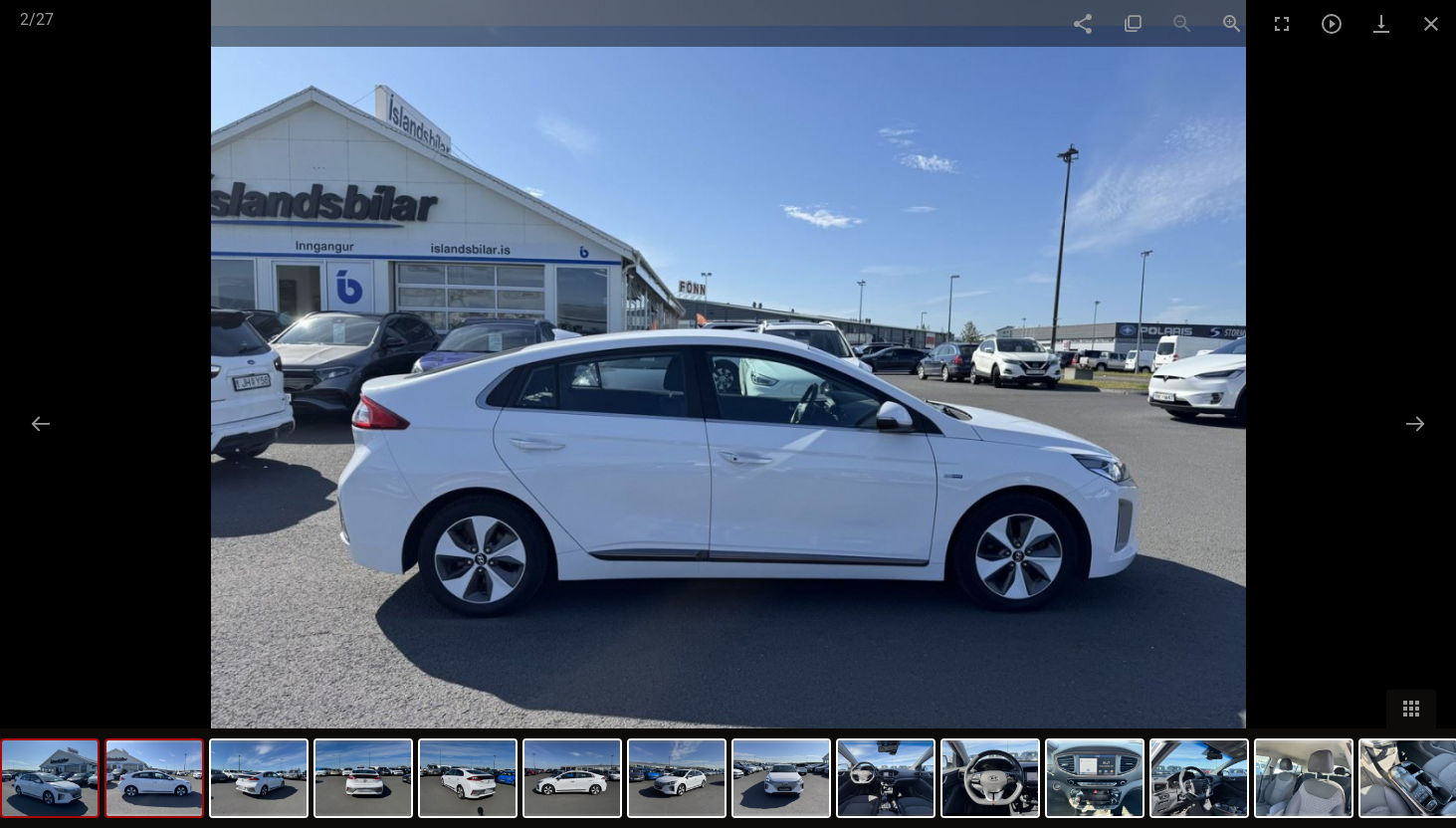 click at bounding box center (50, 778) 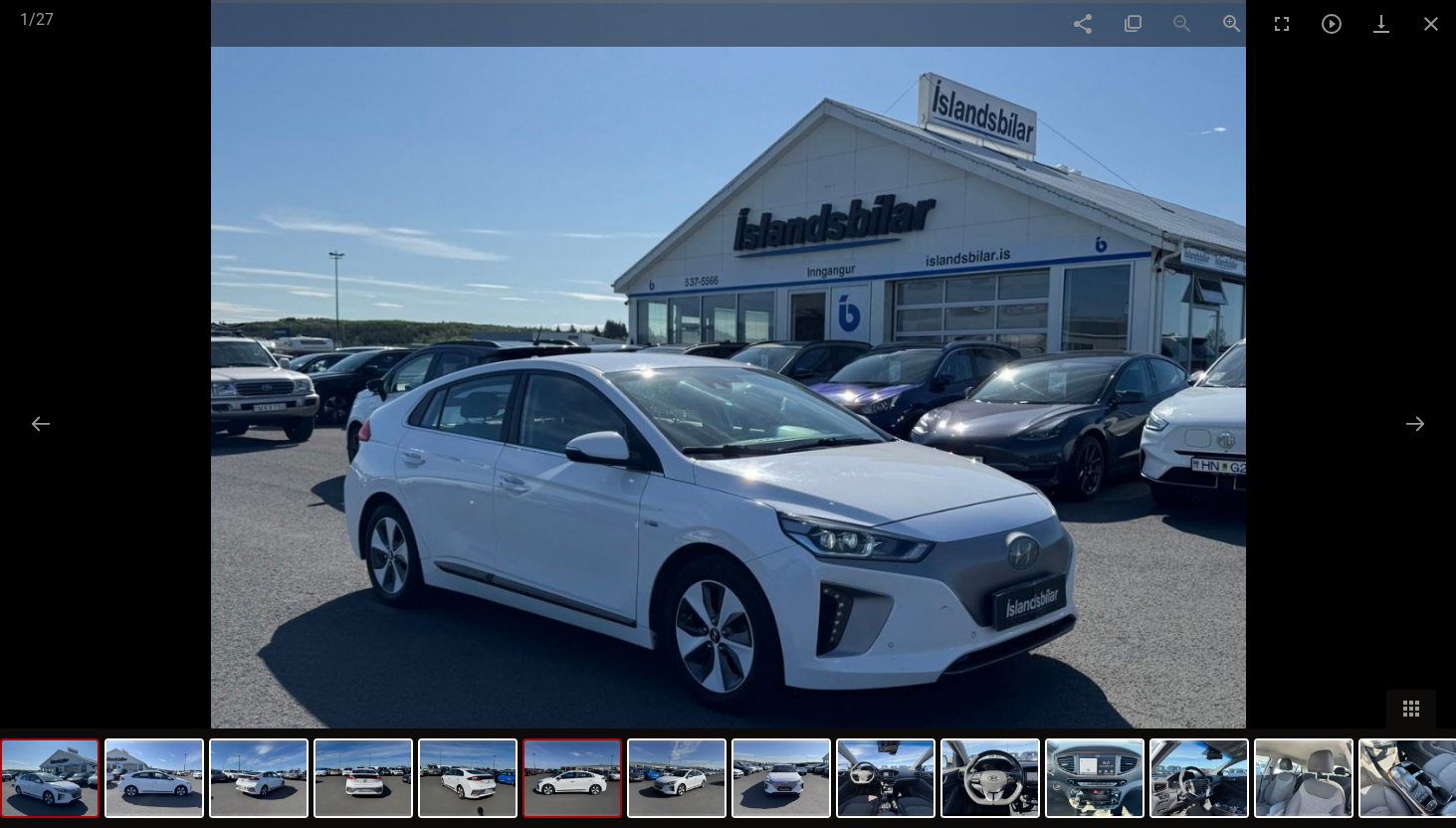 click at bounding box center (572, 778) 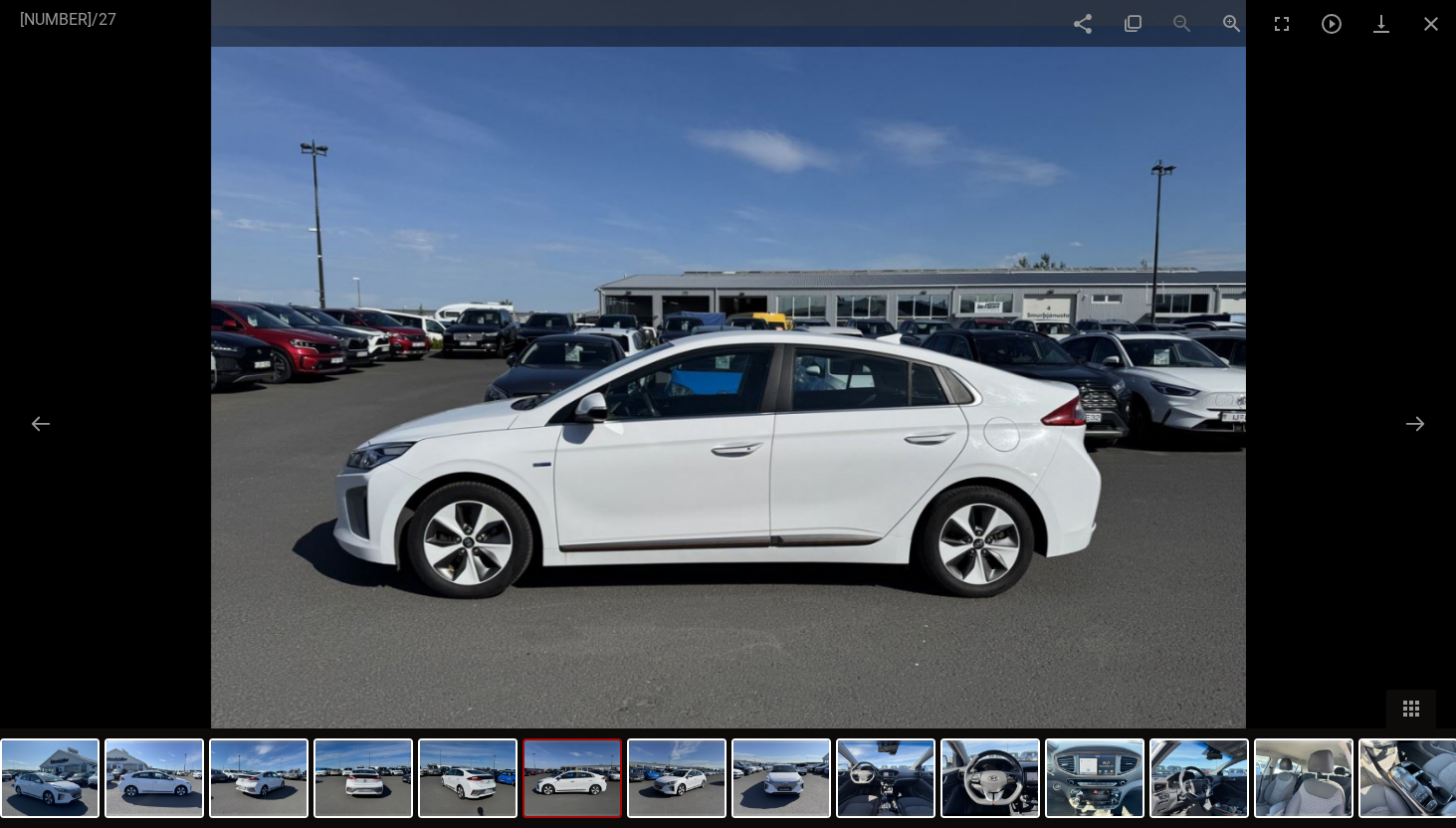 click at bounding box center [1410, 778] 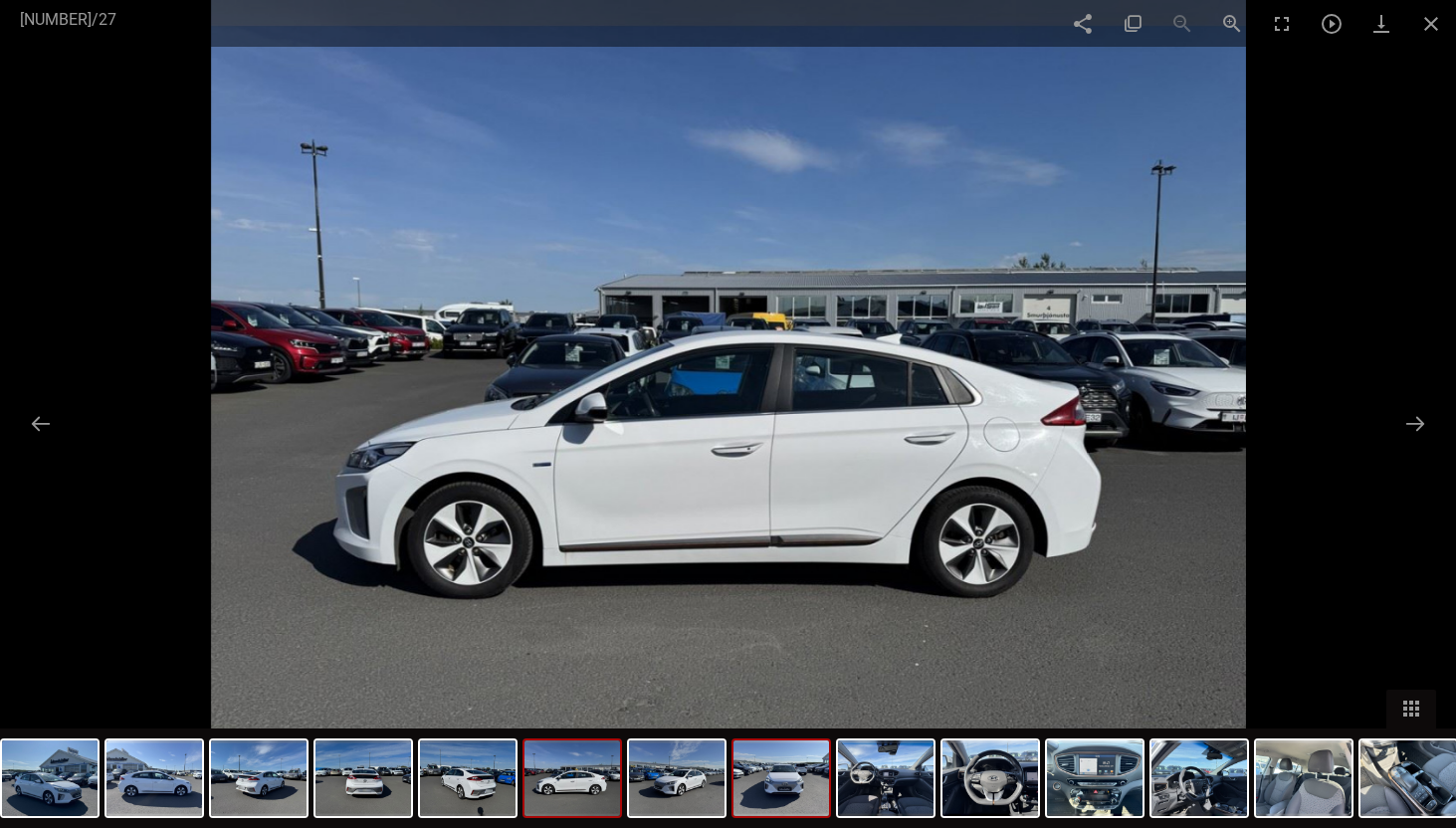 click at bounding box center (781, 778) 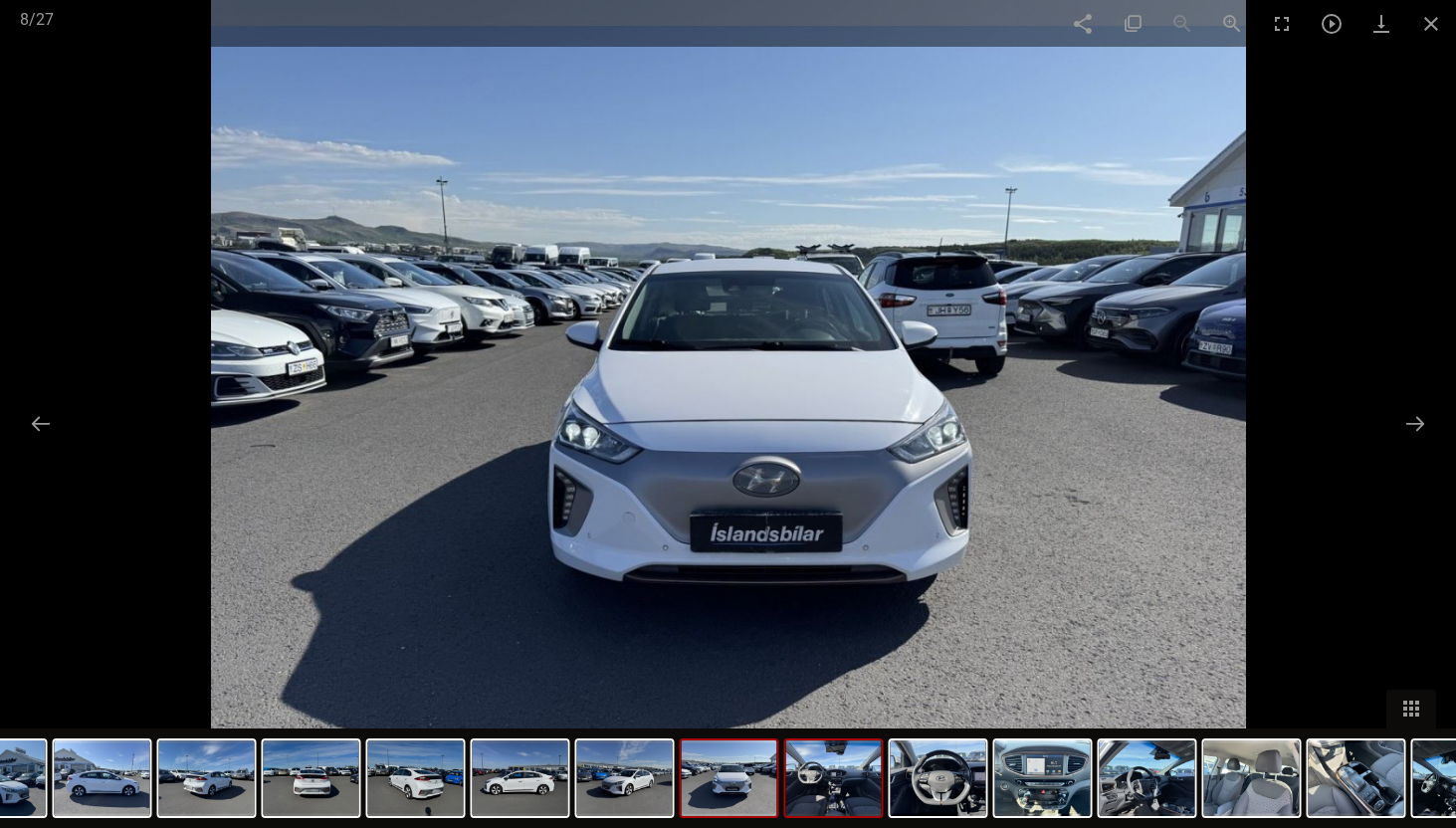 click at bounding box center (834, 778) 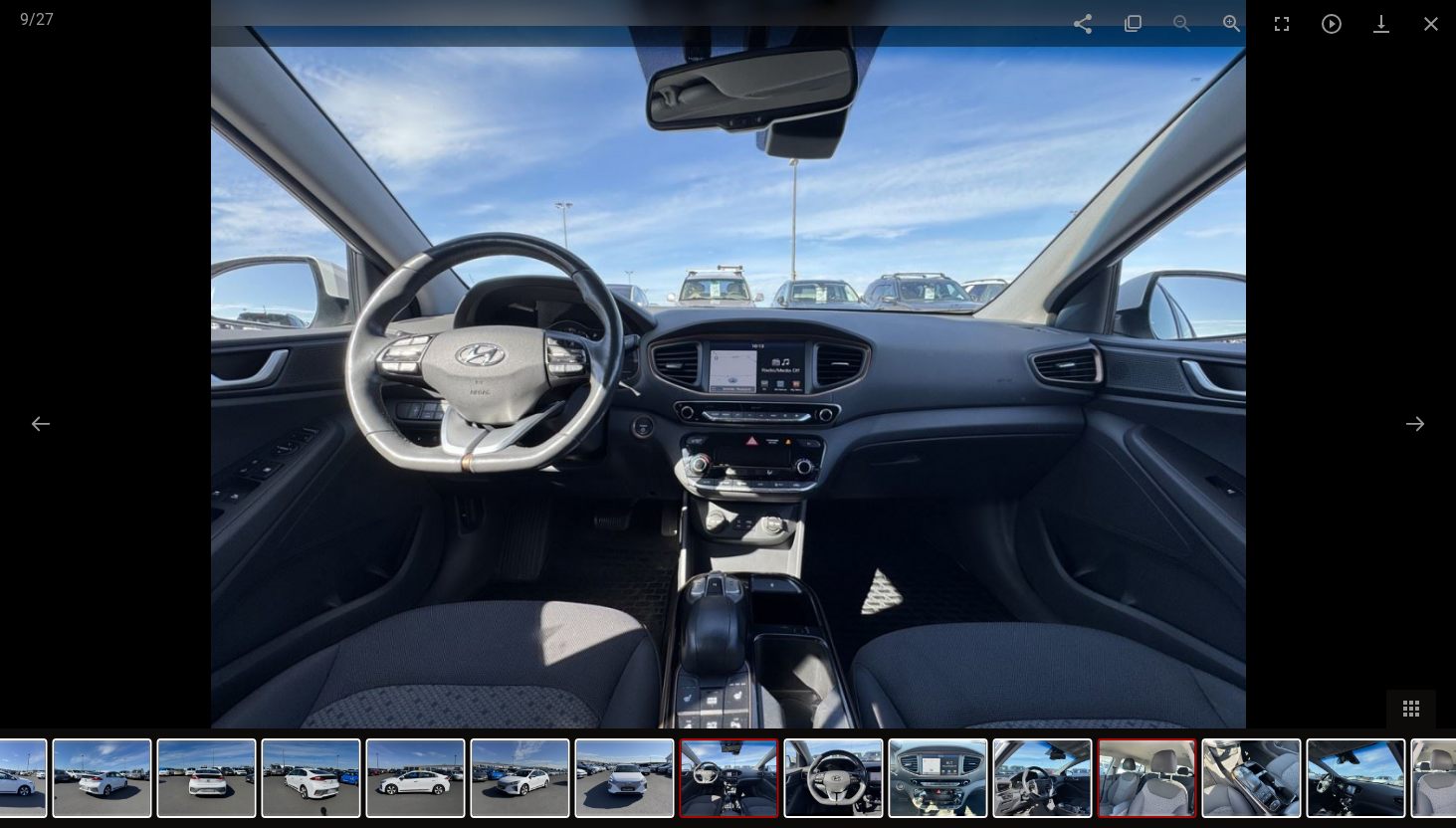 click at bounding box center (1147, 778) 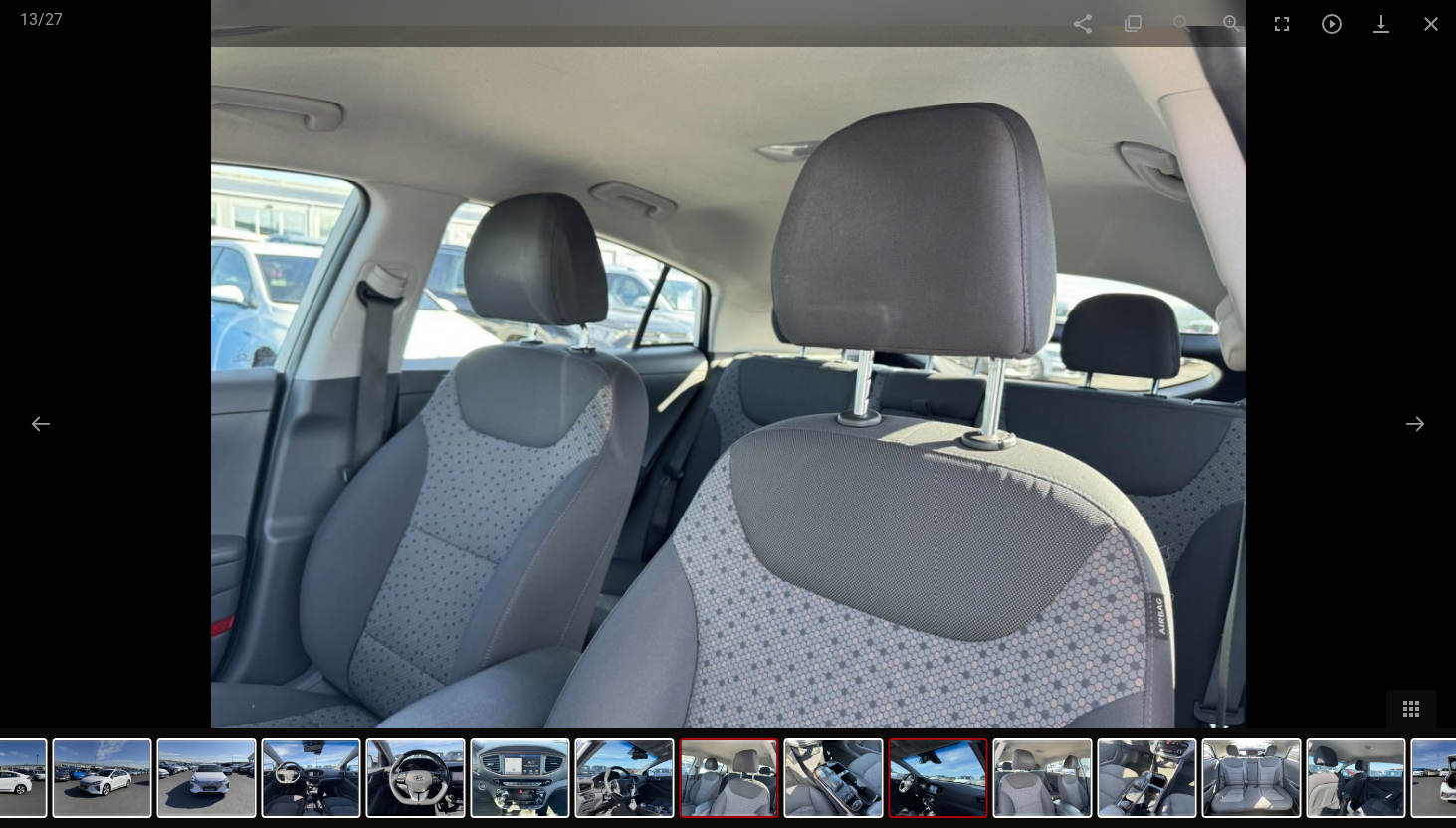 click at bounding box center [938, 778] 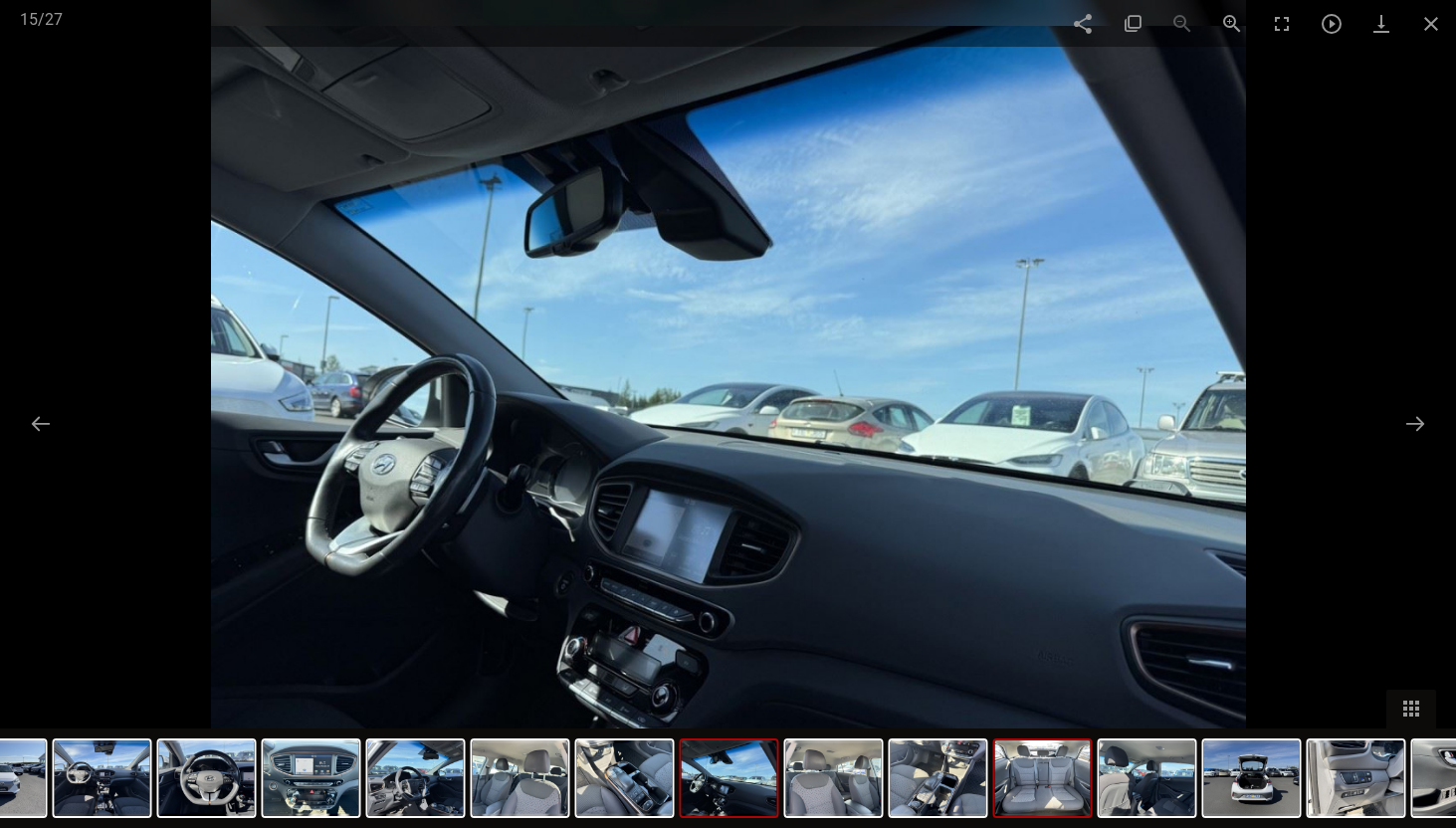 click at bounding box center [1043, 778] 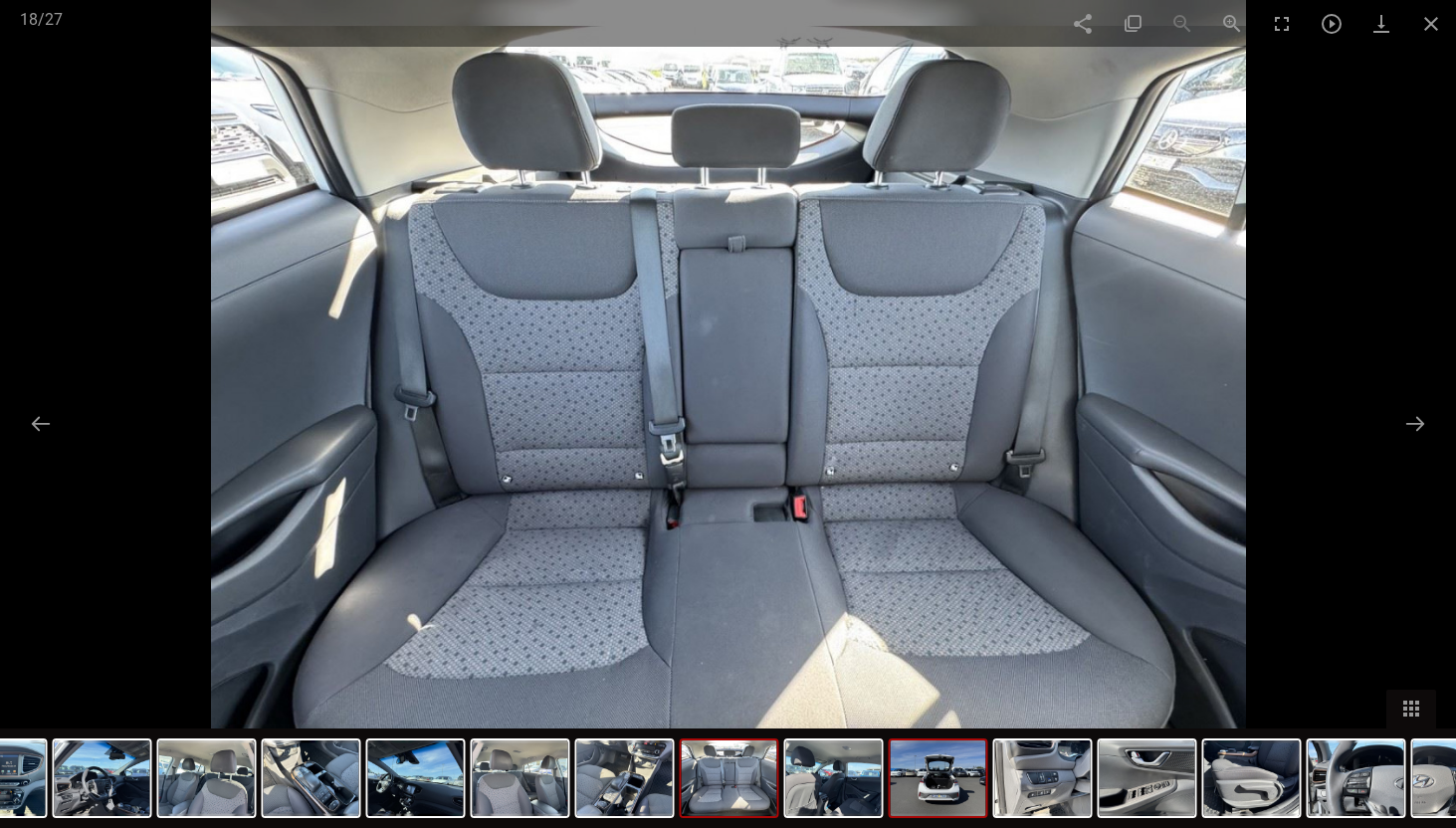 click at bounding box center [938, 778] 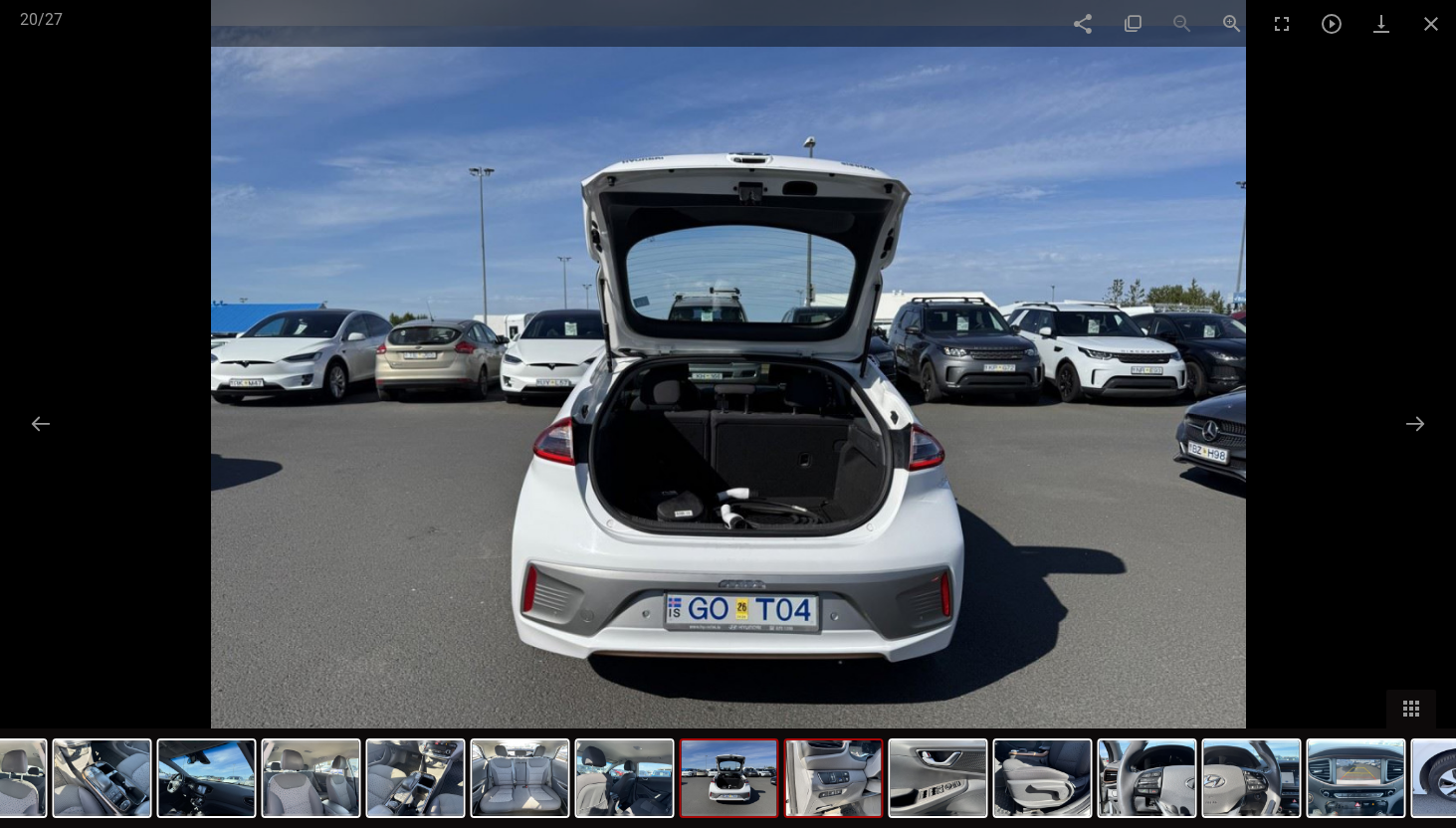 click at bounding box center [834, 778] 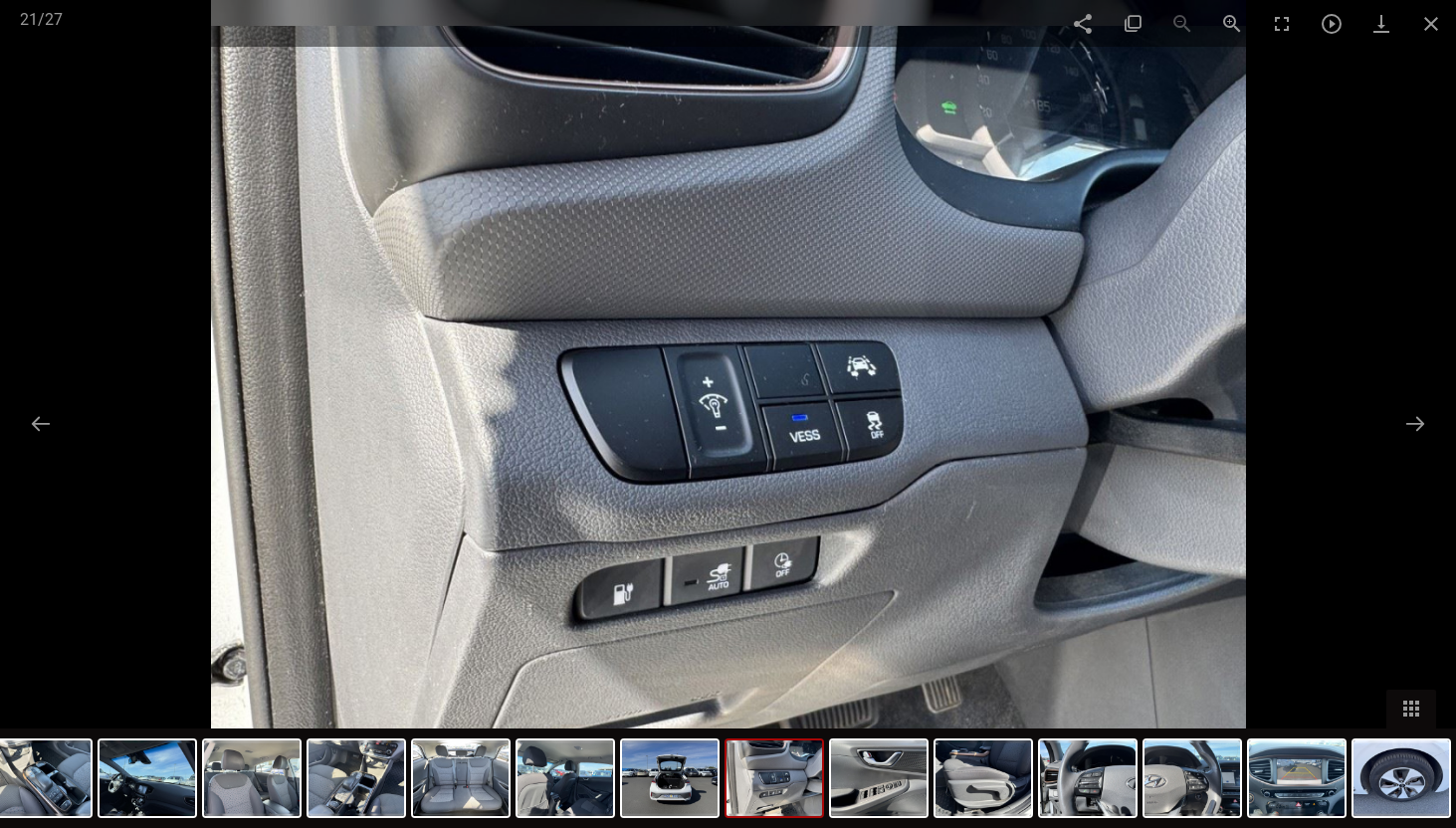 click at bounding box center [45, 778] 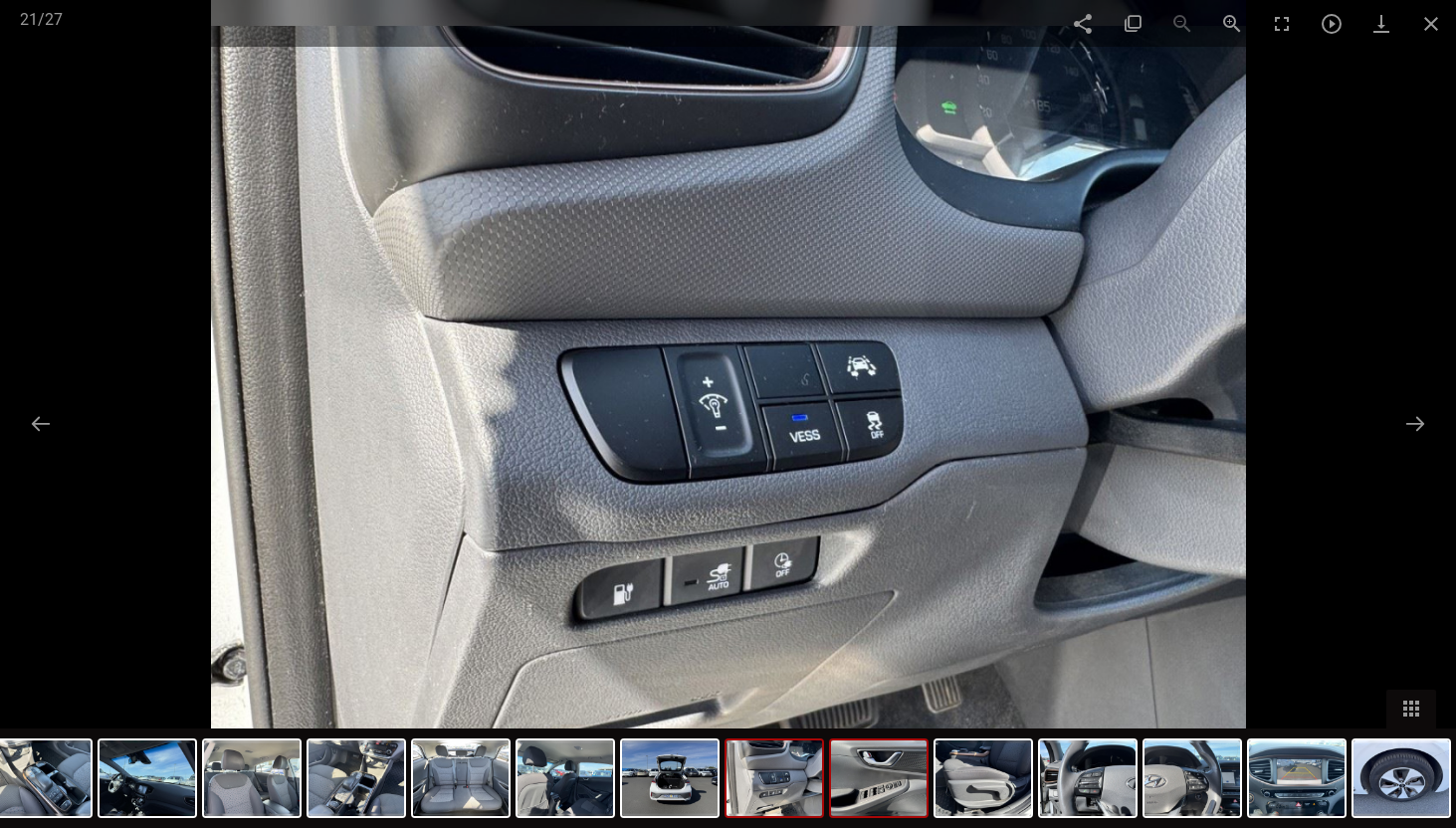 click at bounding box center (879, 778) 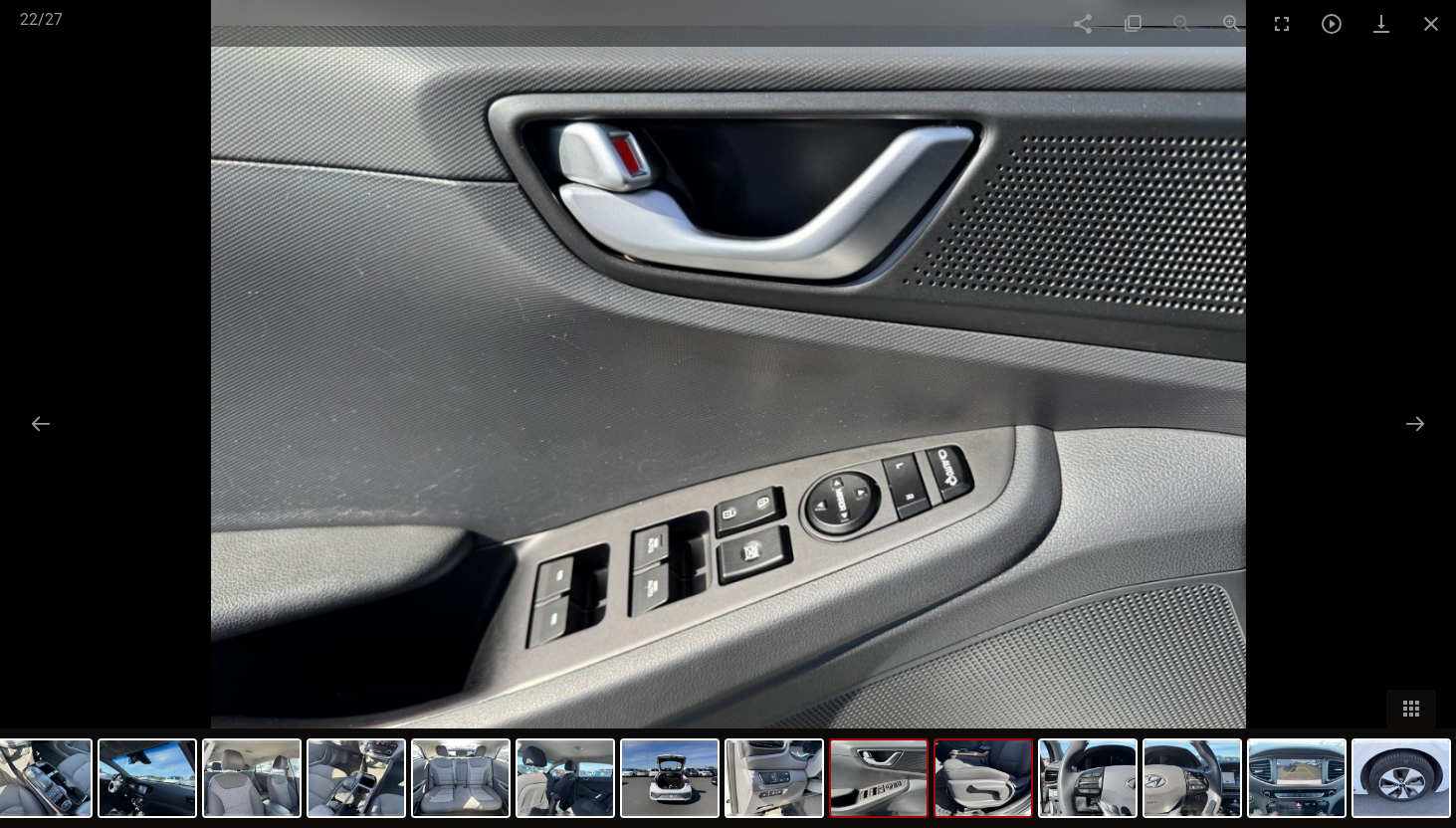 click at bounding box center (983, 778) 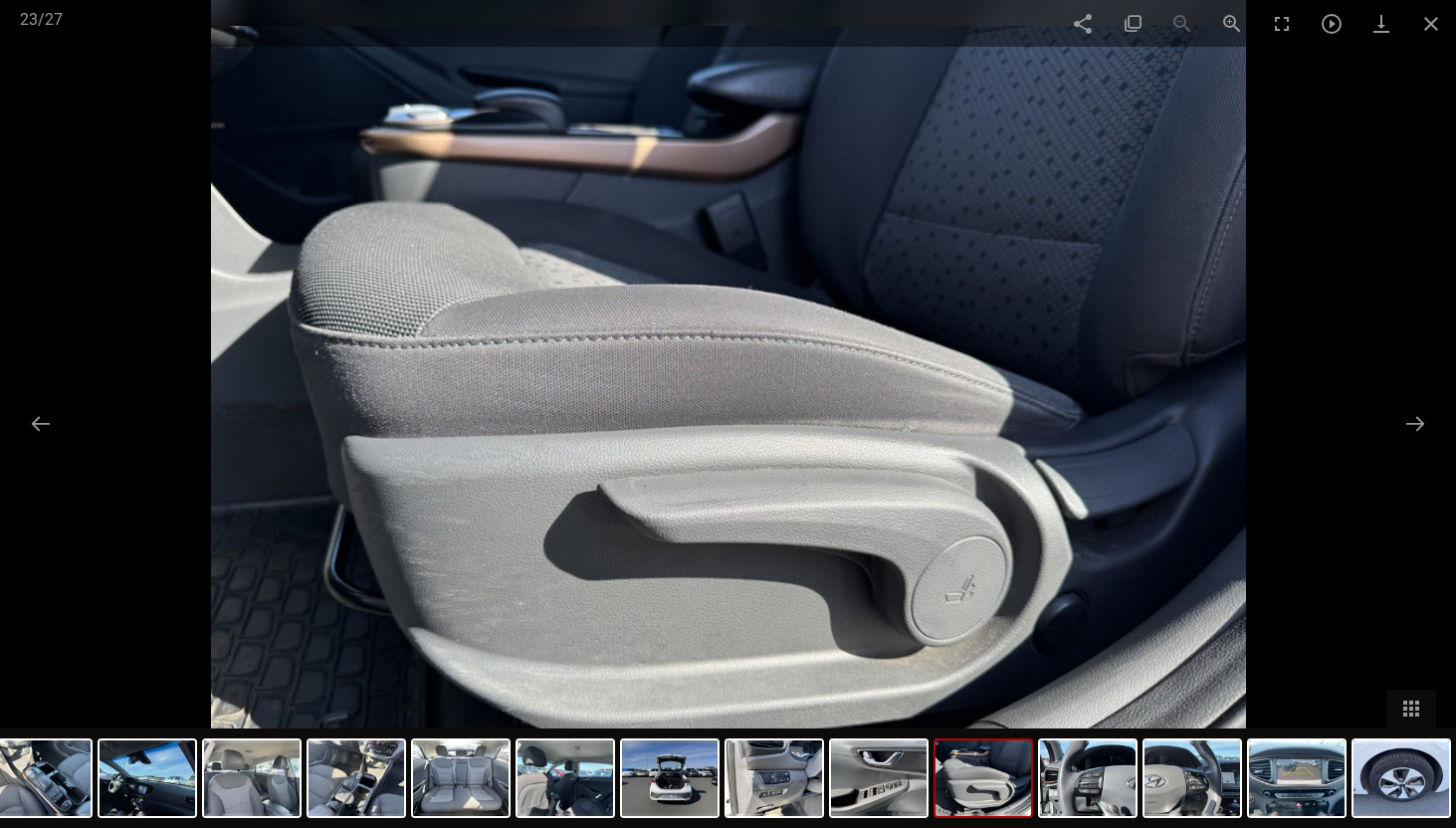 click at bounding box center [45, 778] 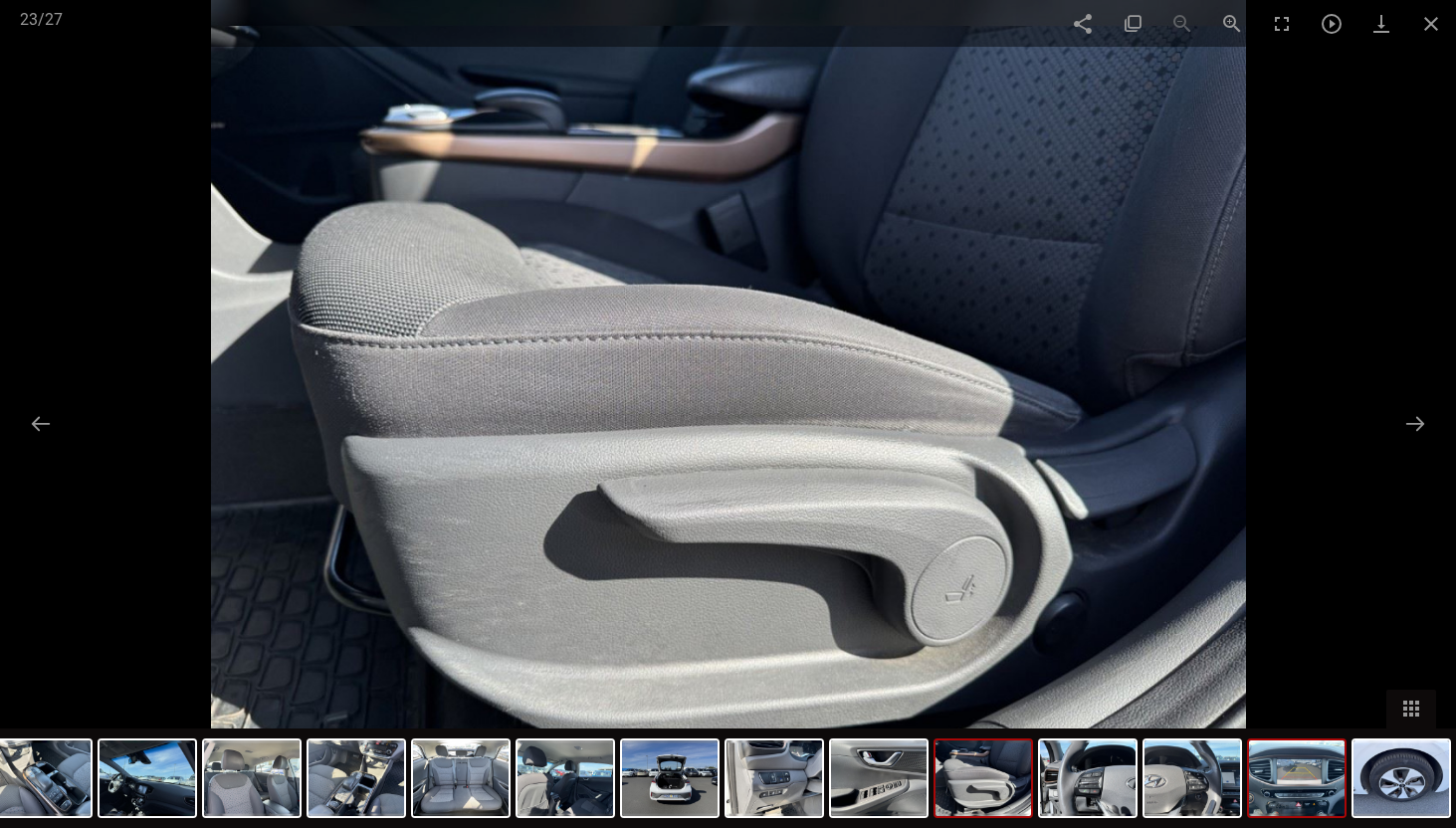 click at bounding box center [1297, 778] 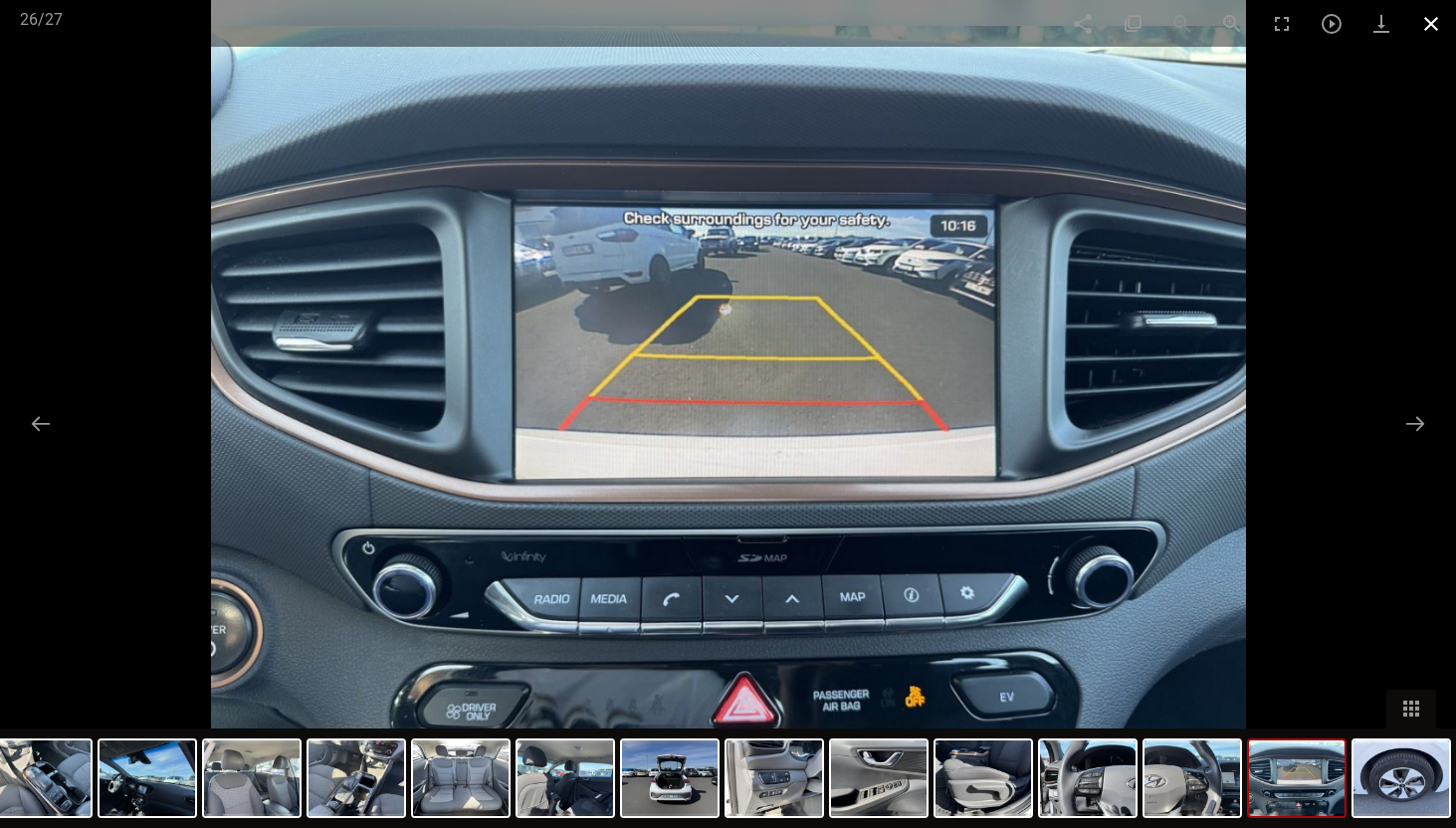 click at bounding box center (1431, 23) 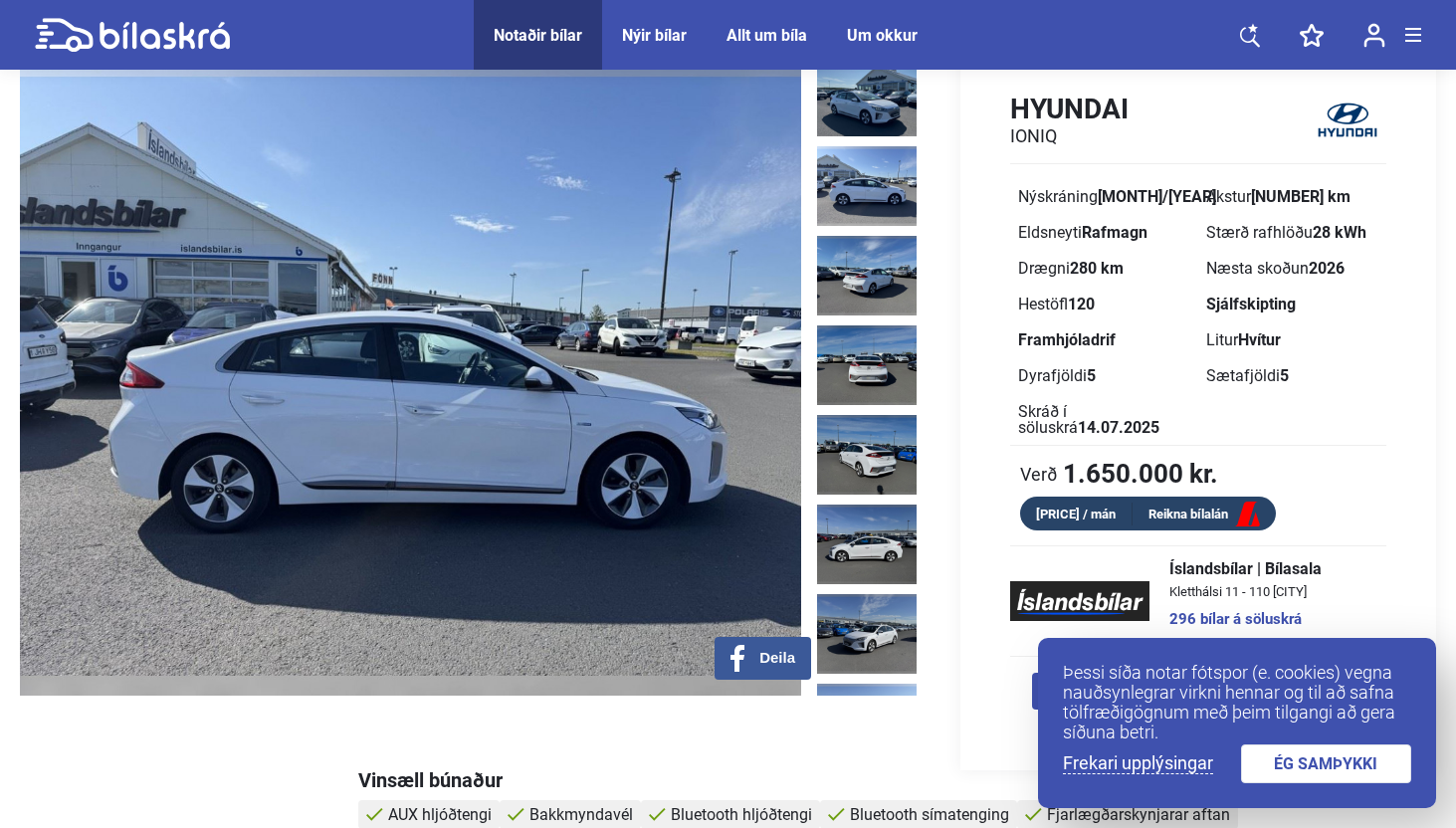 scroll, scrollTop: 0, scrollLeft: 0, axis: both 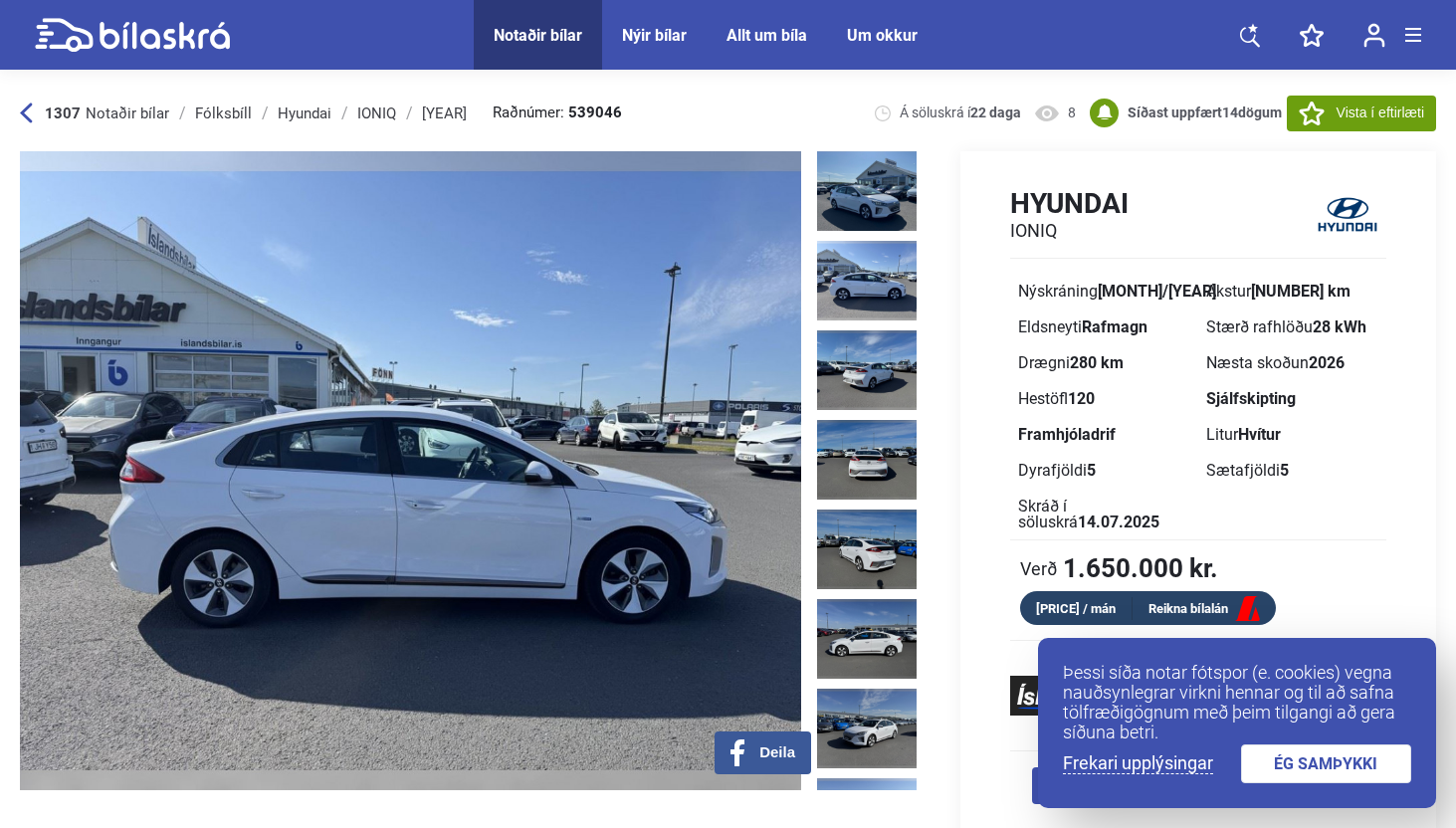 click on "1307  Notaðir bílar" at bounding box center [95, 113] 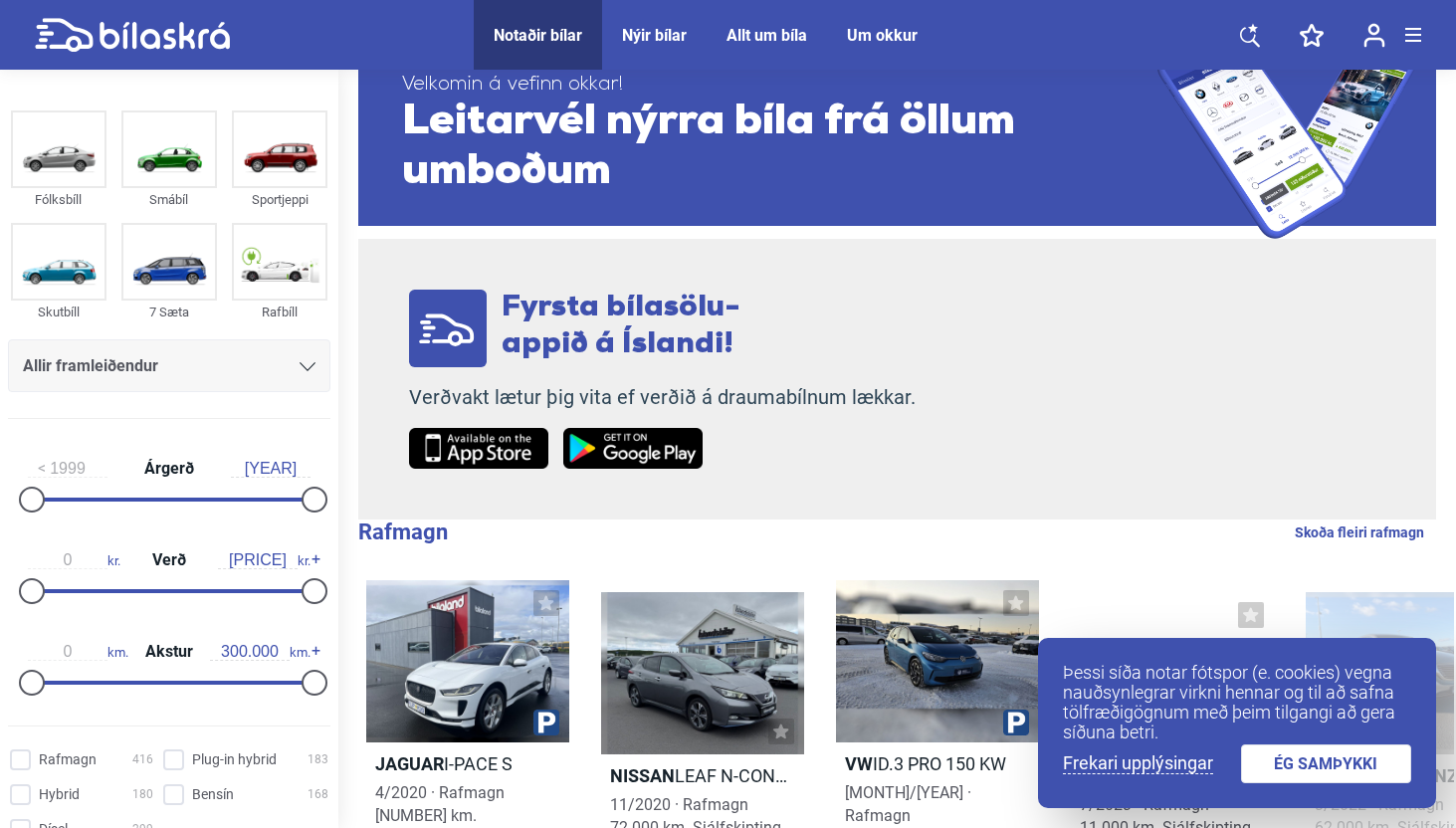 scroll, scrollTop: 0, scrollLeft: 0, axis: both 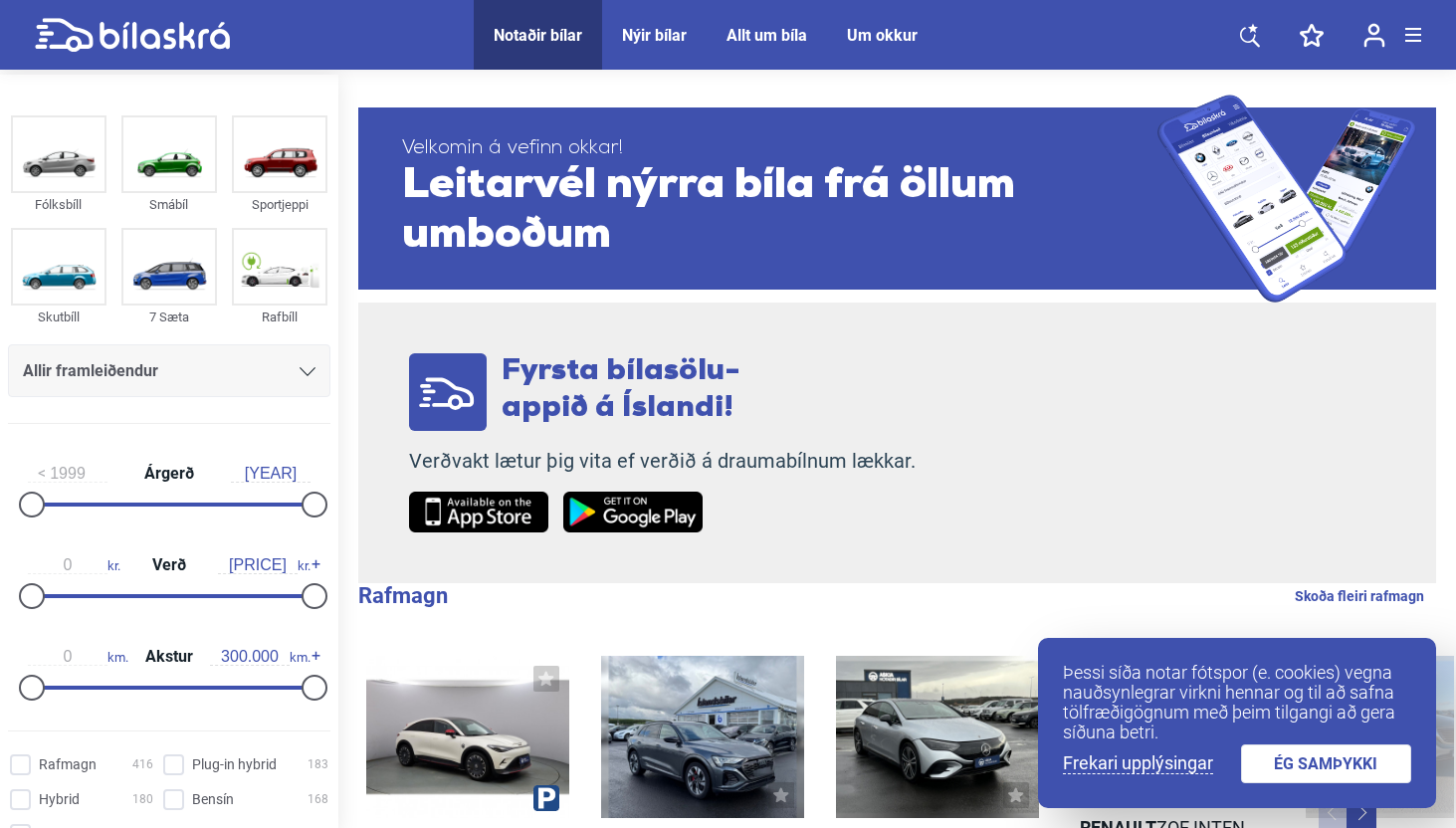 click on "Nýir bílar" at bounding box center [654, 35] 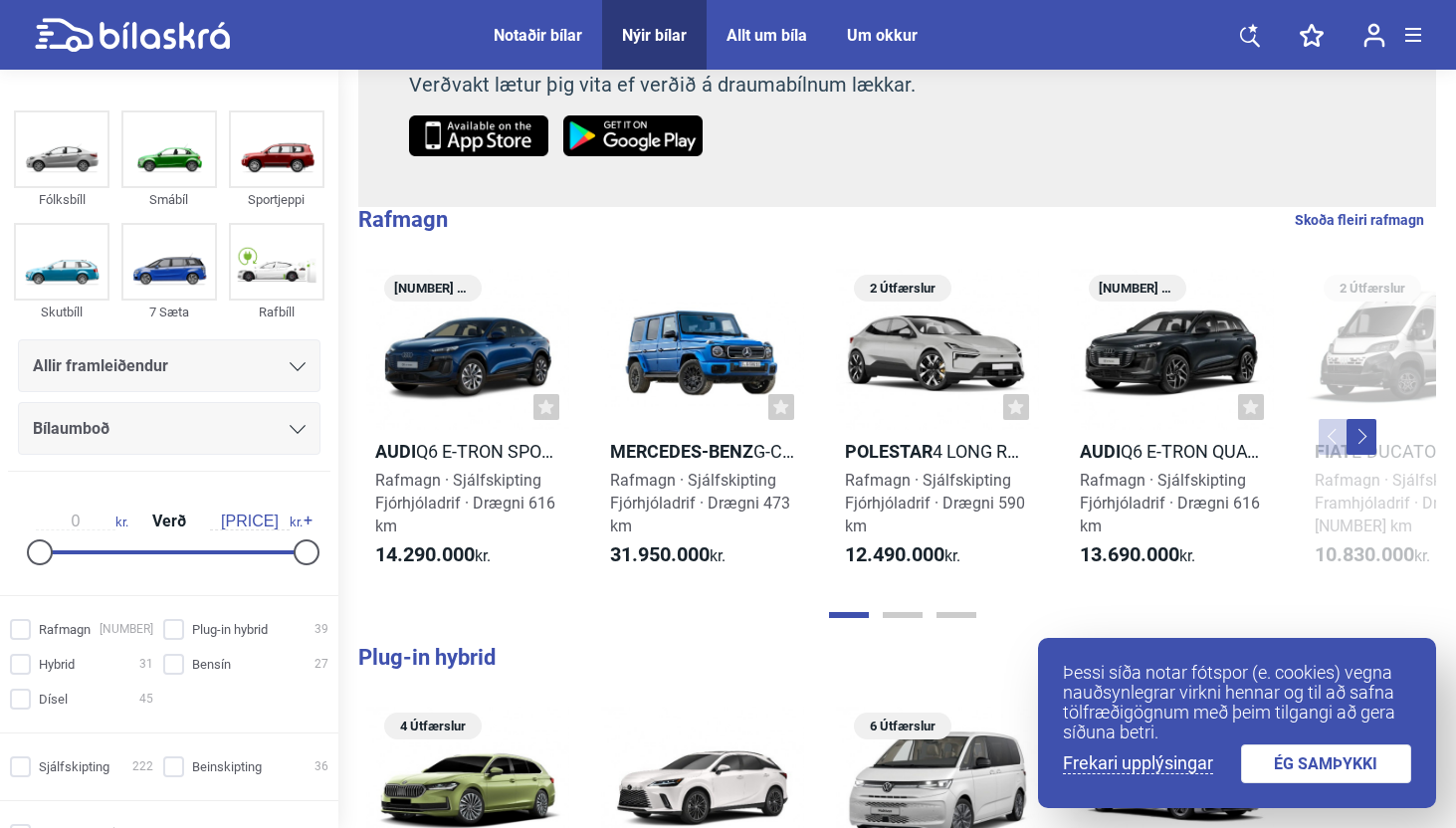 scroll, scrollTop: 380, scrollLeft: 0, axis: vertical 